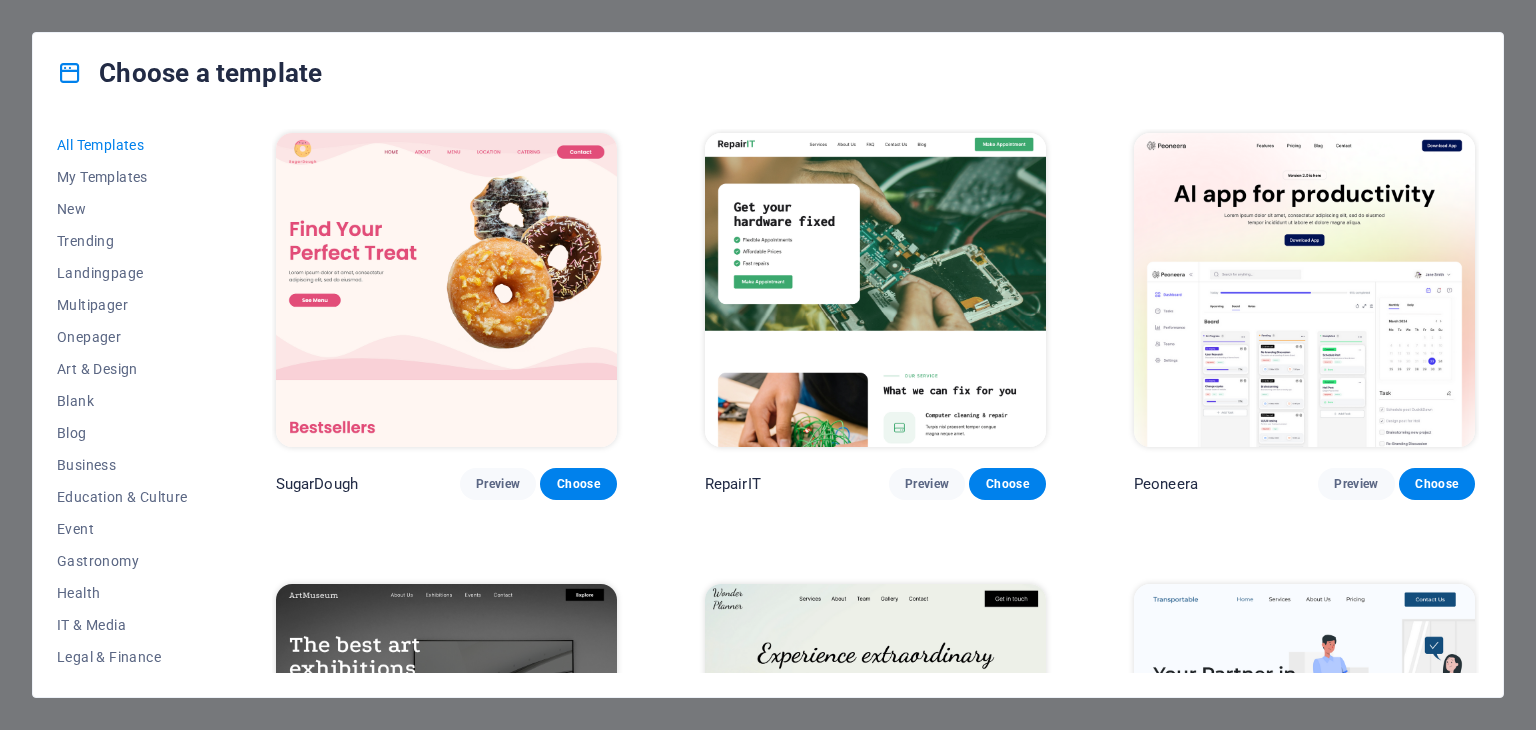 scroll, scrollTop: 0, scrollLeft: 0, axis: both 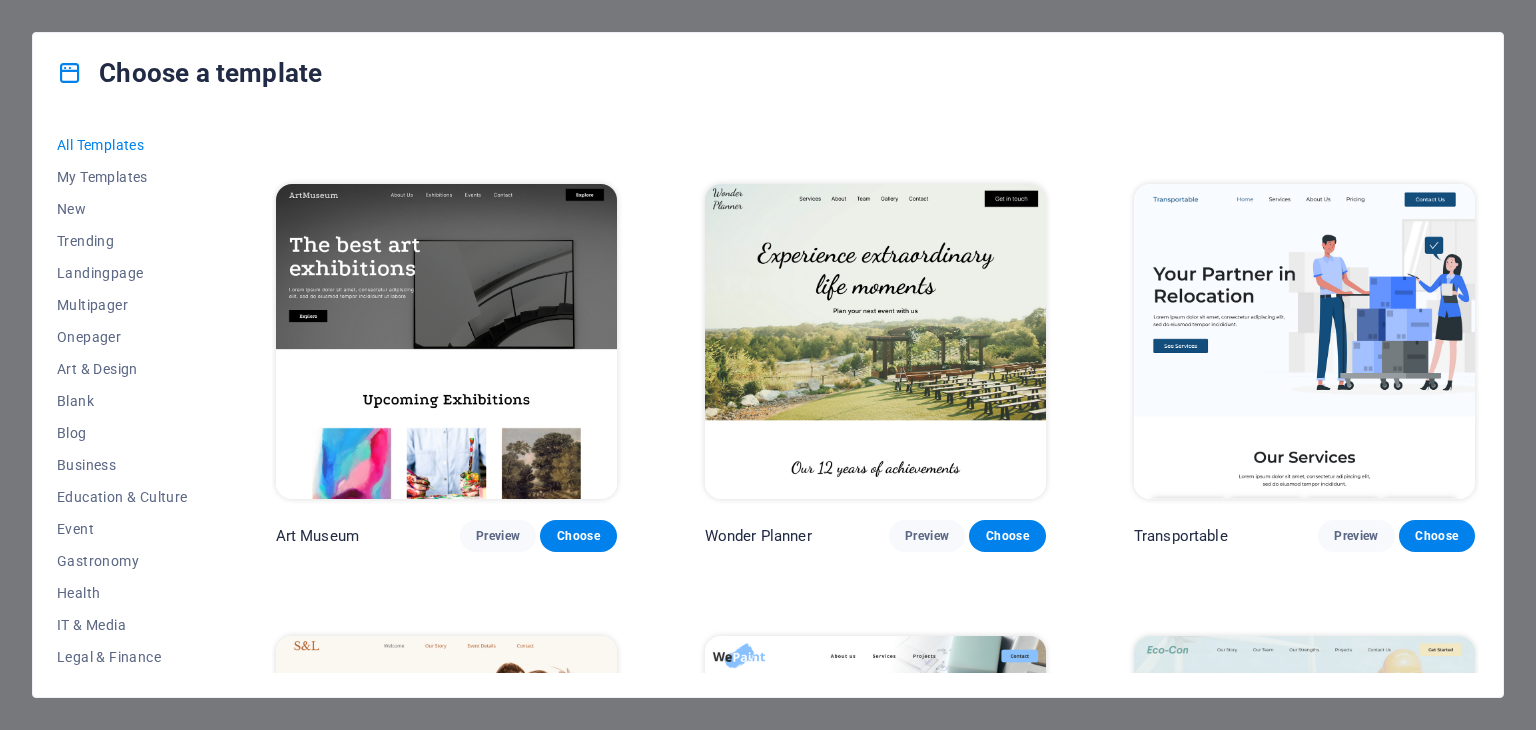click on "Choose a template All Templates My Templates New Trending Landingpage Multipager Onepager Art & Design Blank Blog Business Education & Culture Event Gastronomy Health IT & Media Legal & Finance Non-Profit Performance Portfolio Services Sports & Beauty Trades Travel Wireframe SugarDough Preview Choose RepairIT Preview Choose Peoneera Preview Choose Art Museum Preview Choose Wonder Planner Preview Choose Transportable Preview Choose S&L Preview Choose WePaint Preview Choose Eco-Con Preview Choose MeetUp Preview Choose Help & Care Preview Choose Podcaster Preview Choose Academix Preview Choose BIG Barber Shop Preview Choose Health & Food Preview Choose UrbanNest Interiors Preview Choose Green Change Preview Choose The Beauty Temple Preview Choose WeTrain Preview Choose Cleaner Preview Choose Johanna James Preview Choose Delicioso Preview Choose Dream Garden Preview Choose LumeDeAqua Preview Choose Pets Care Preview Choose SafeSpace Preview Choose Midnight Rain Bar Preview Choose Drive Preview Choose Estator Yoga" at bounding box center [768, 365] 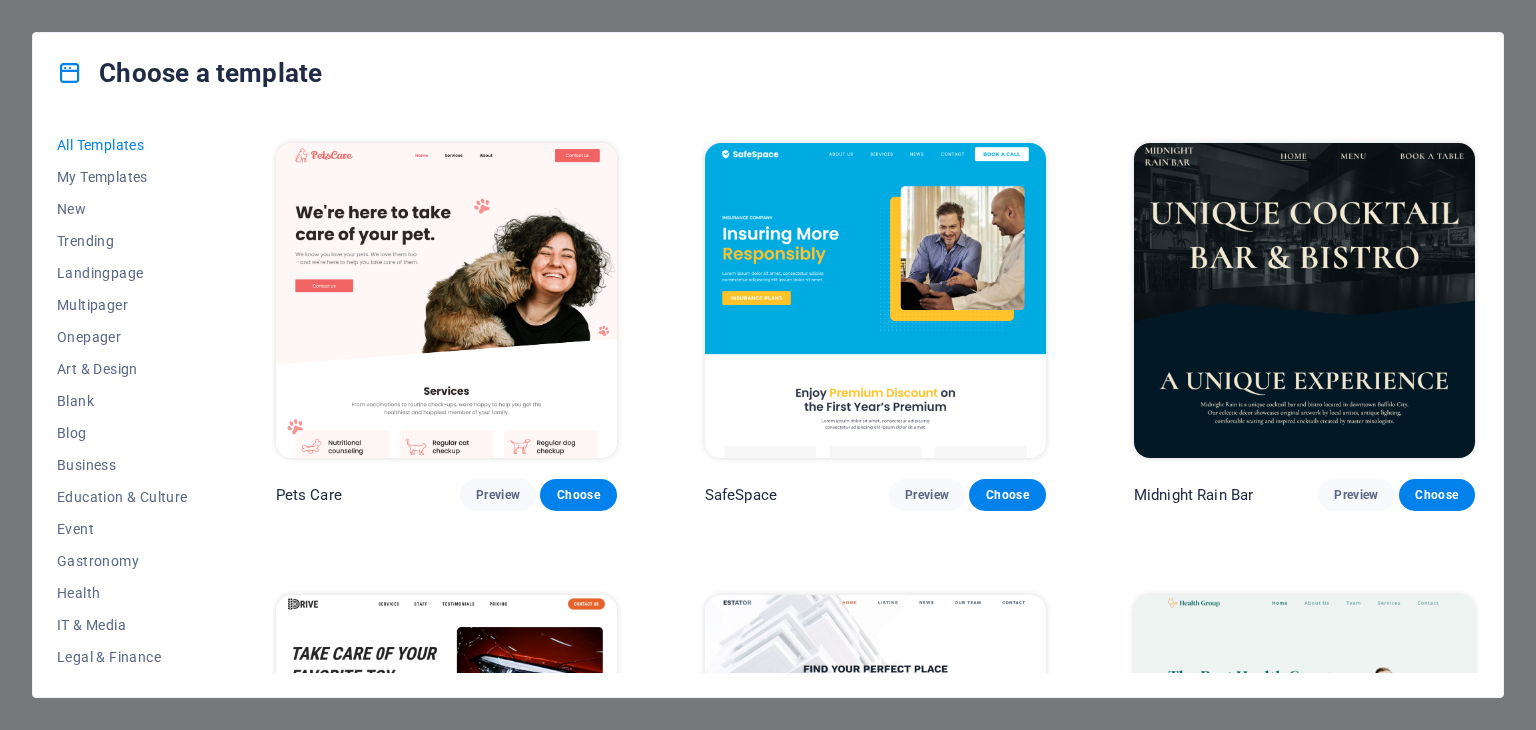 scroll, scrollTop: 4000, scrollLeft: 0, axis: vertical 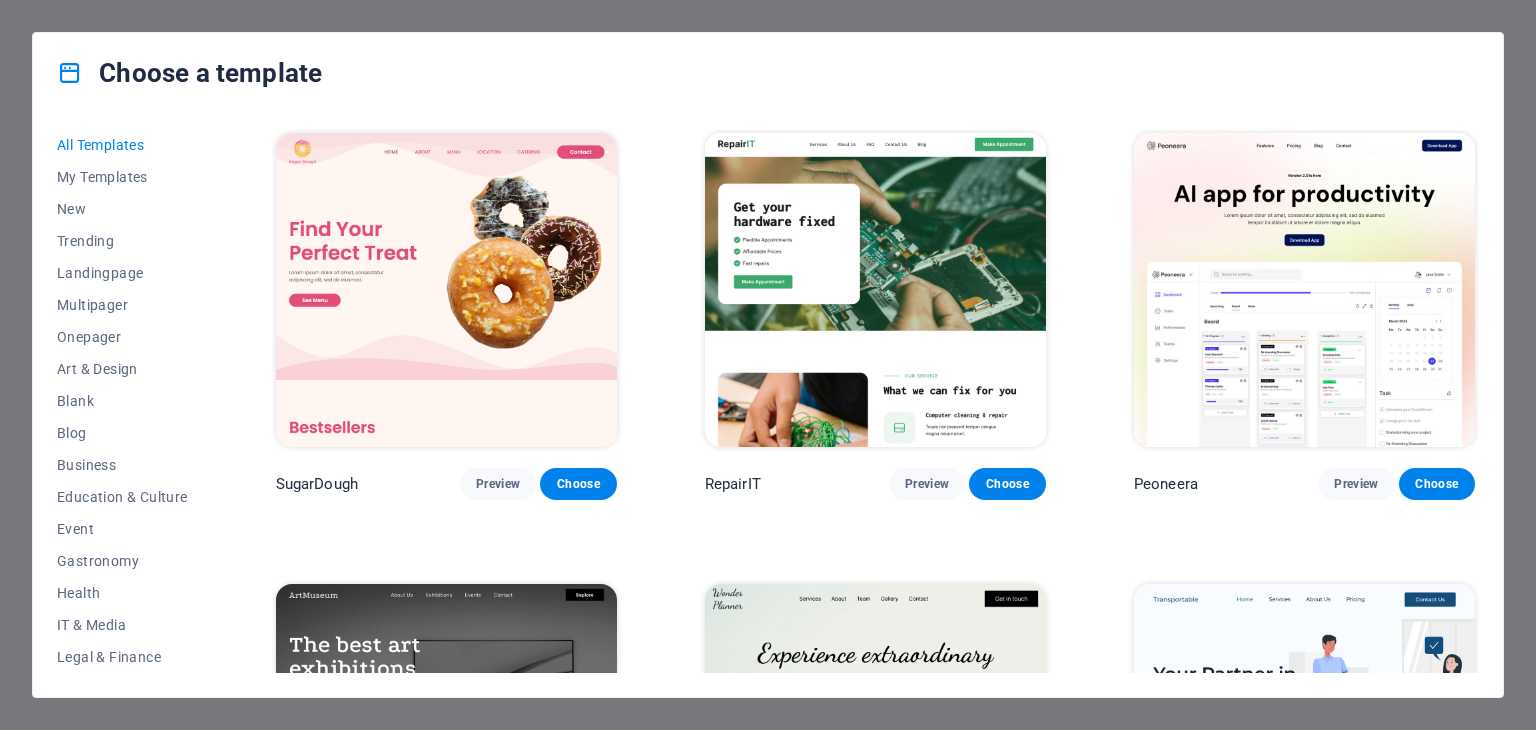 click at bounding box center [446, 290] 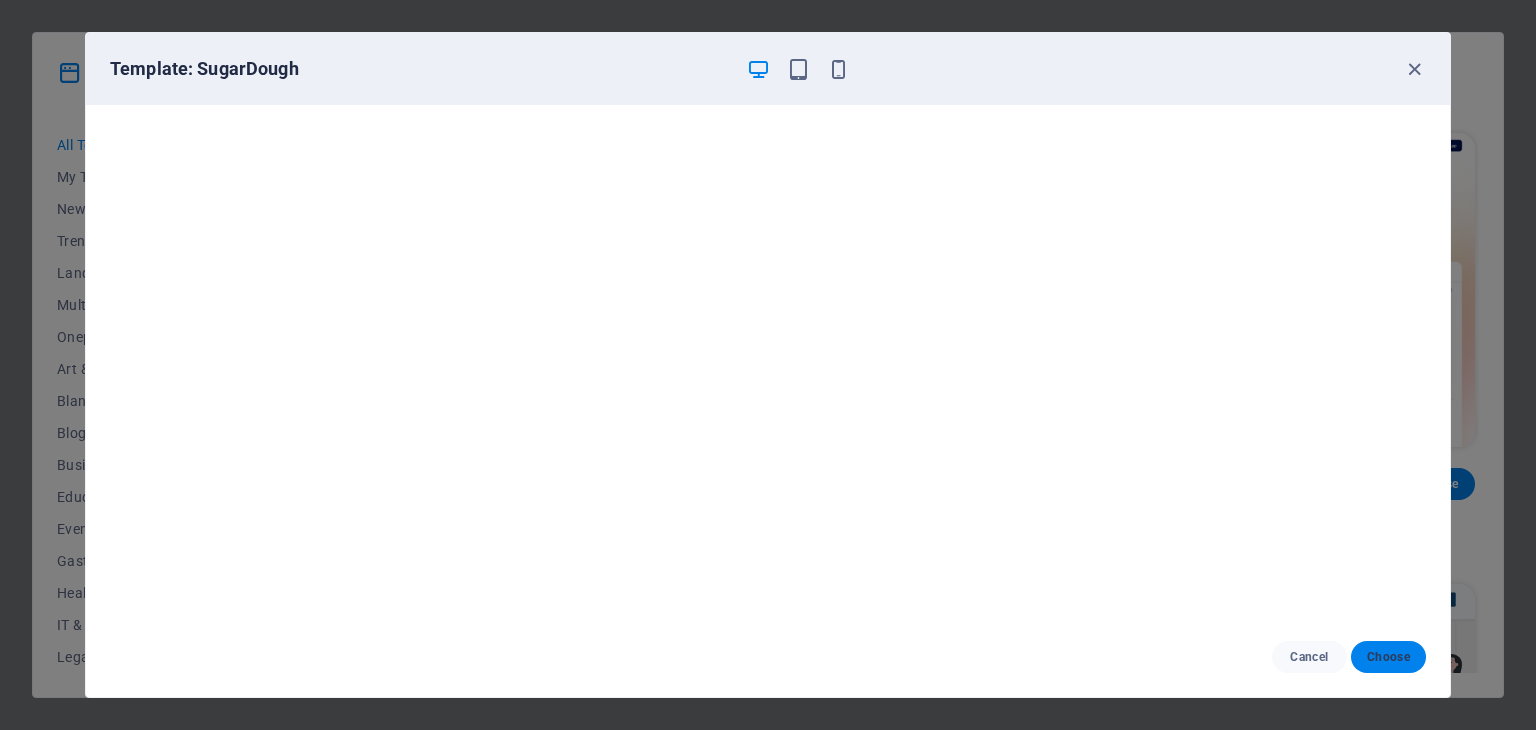 click on "Choose" at bounding box center (1388, 657) 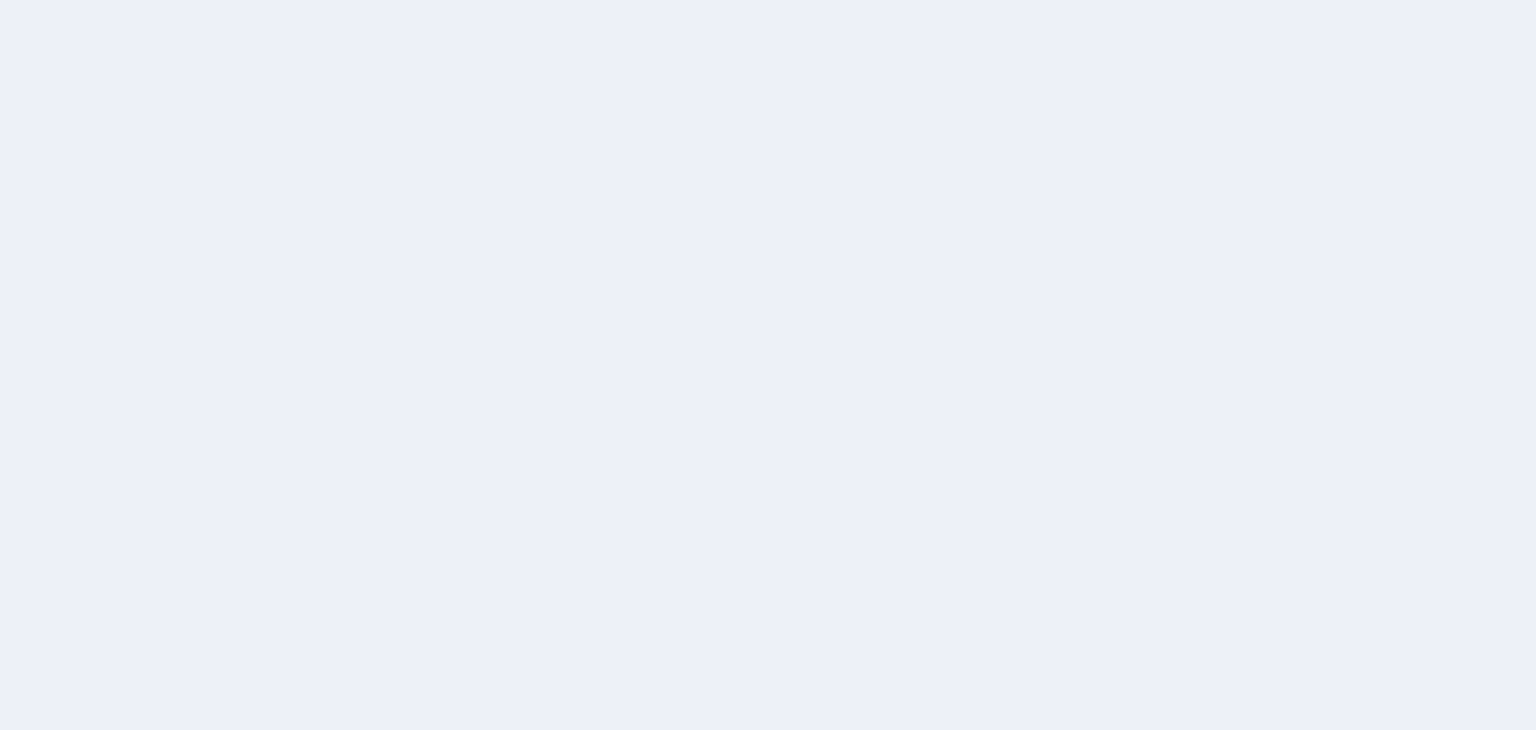 scroll, scrollTop: 0, scrollLeft: 0, axis: both 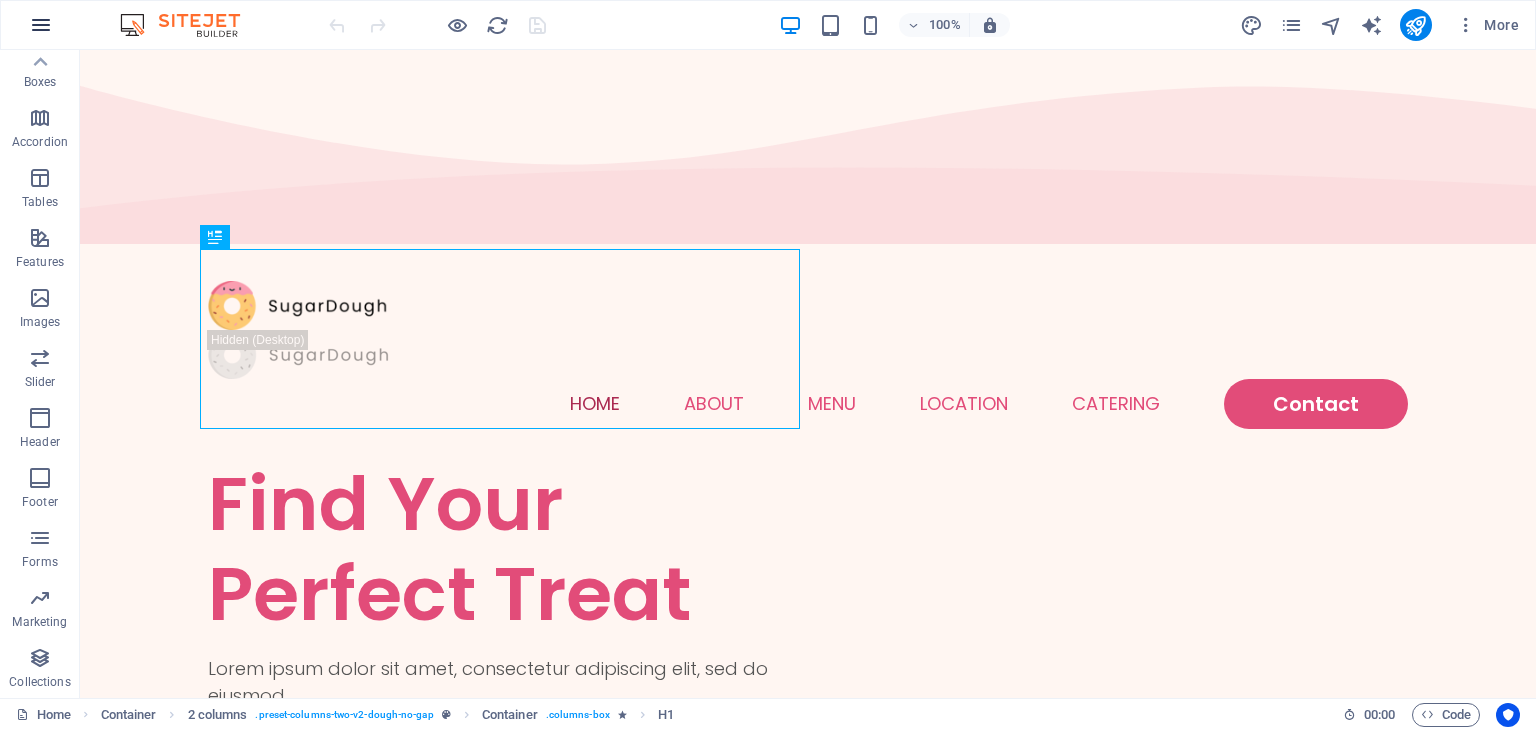 click at bounding box center (41, 25) 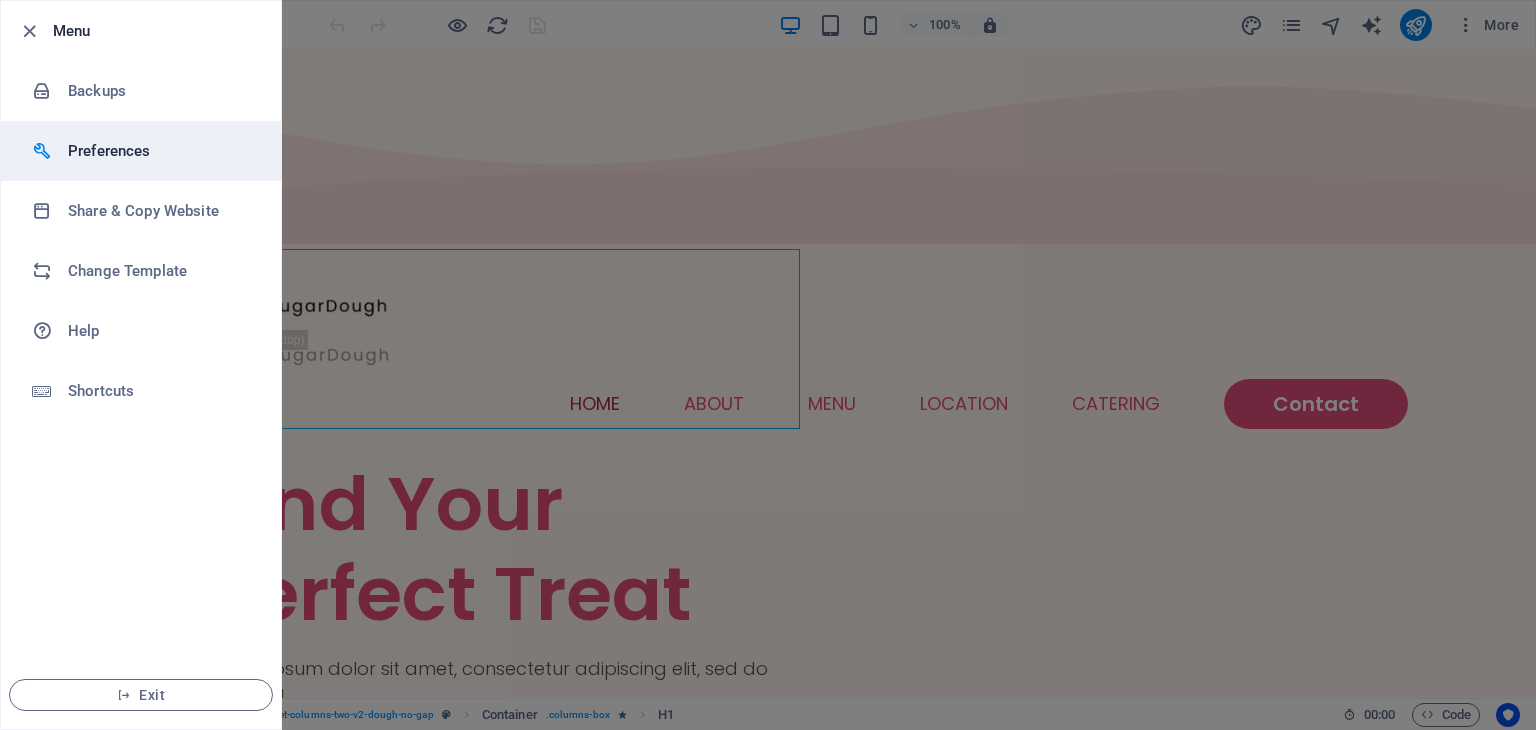 click on "Preferences" at bounding box center [160, 151] 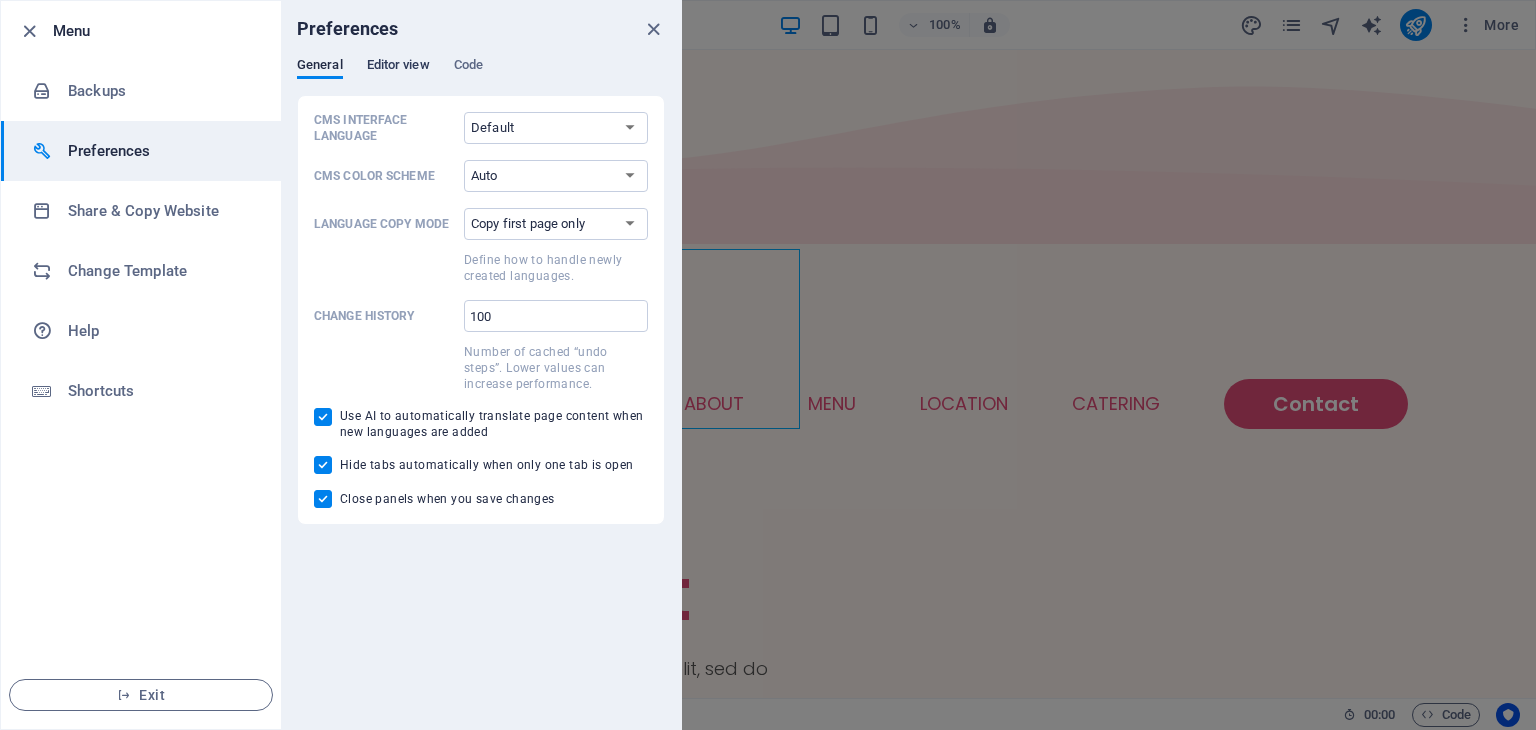 click on "Editor view" at bounding box center (398, 67) 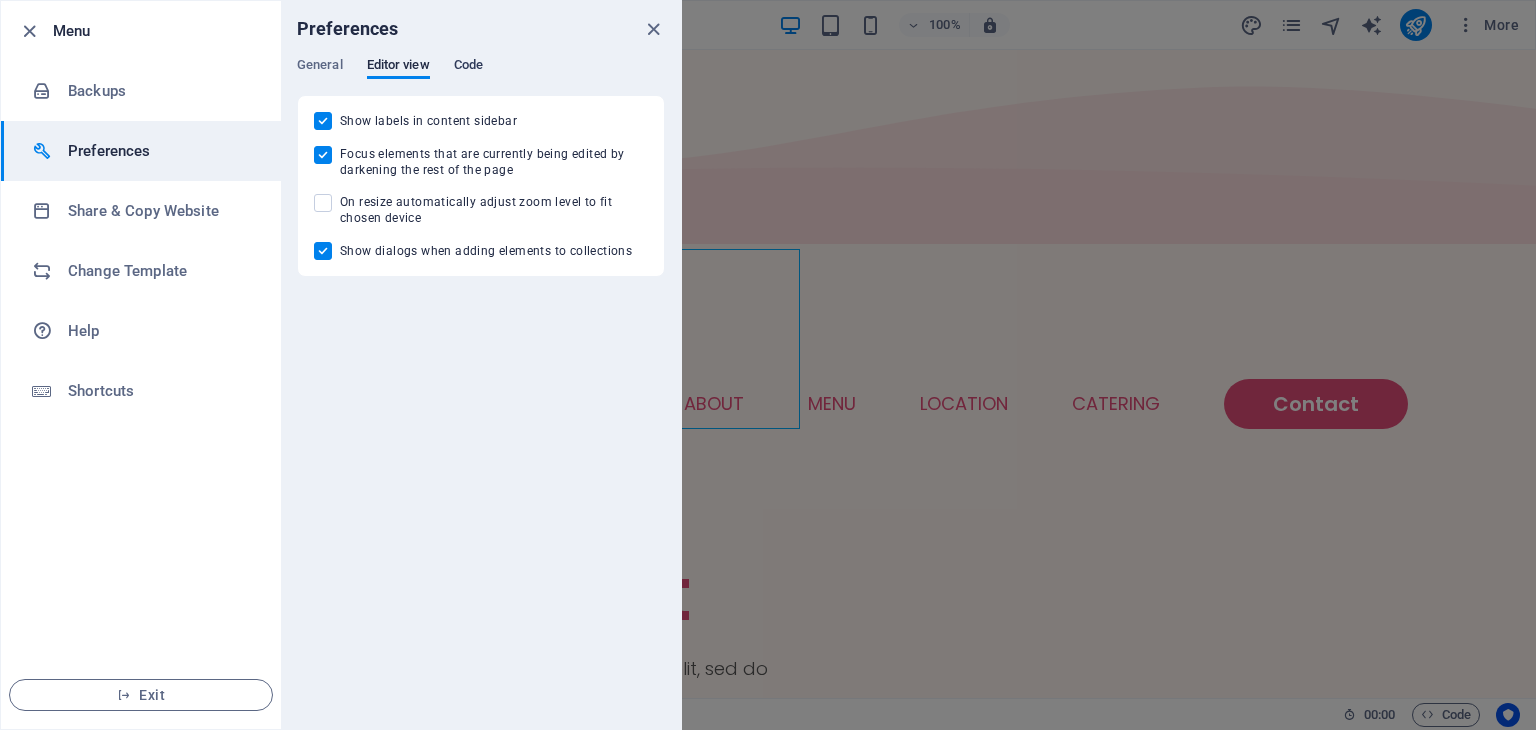 click on "Code" at bounding box center [468, 67] 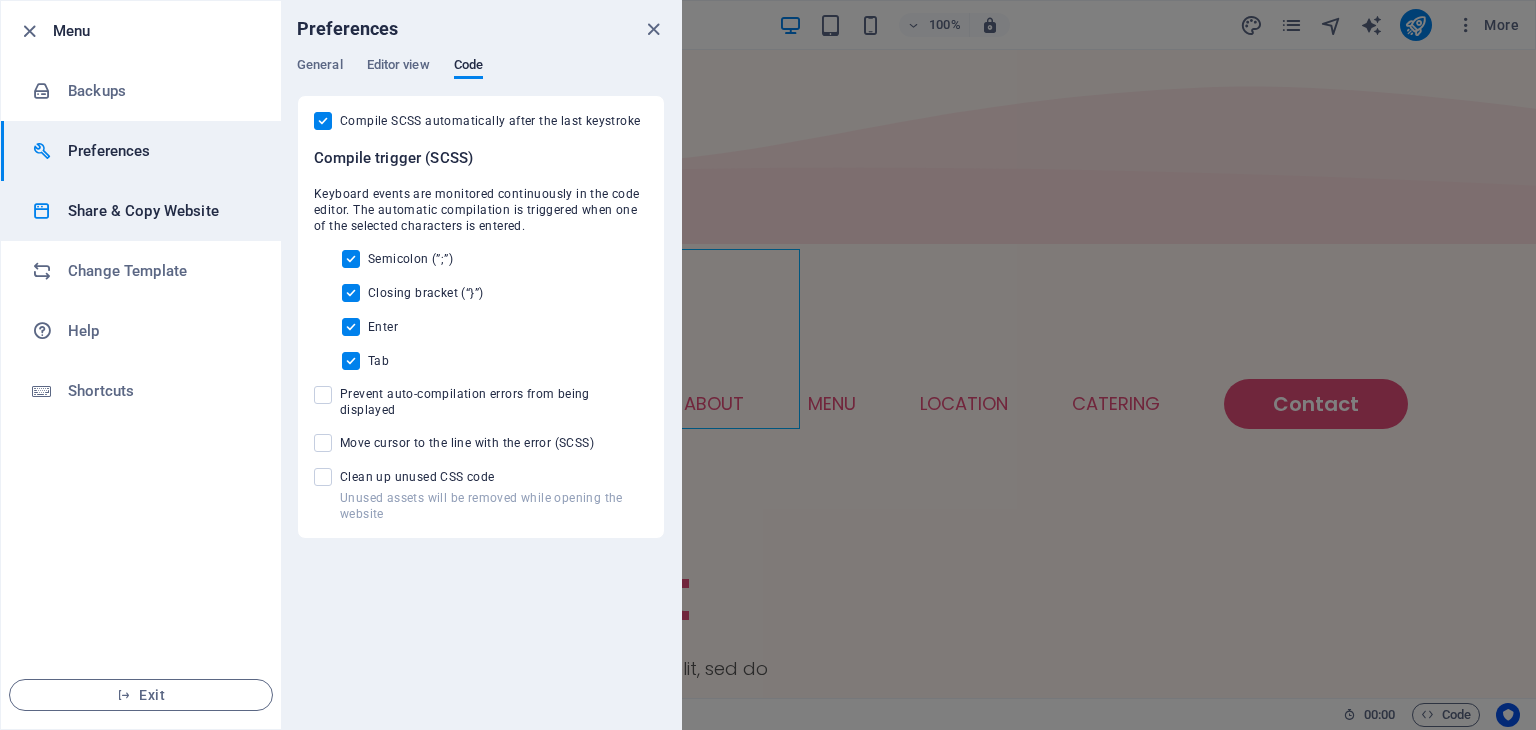 click on "Share & Copy Website" at bounding box center [160, 211] 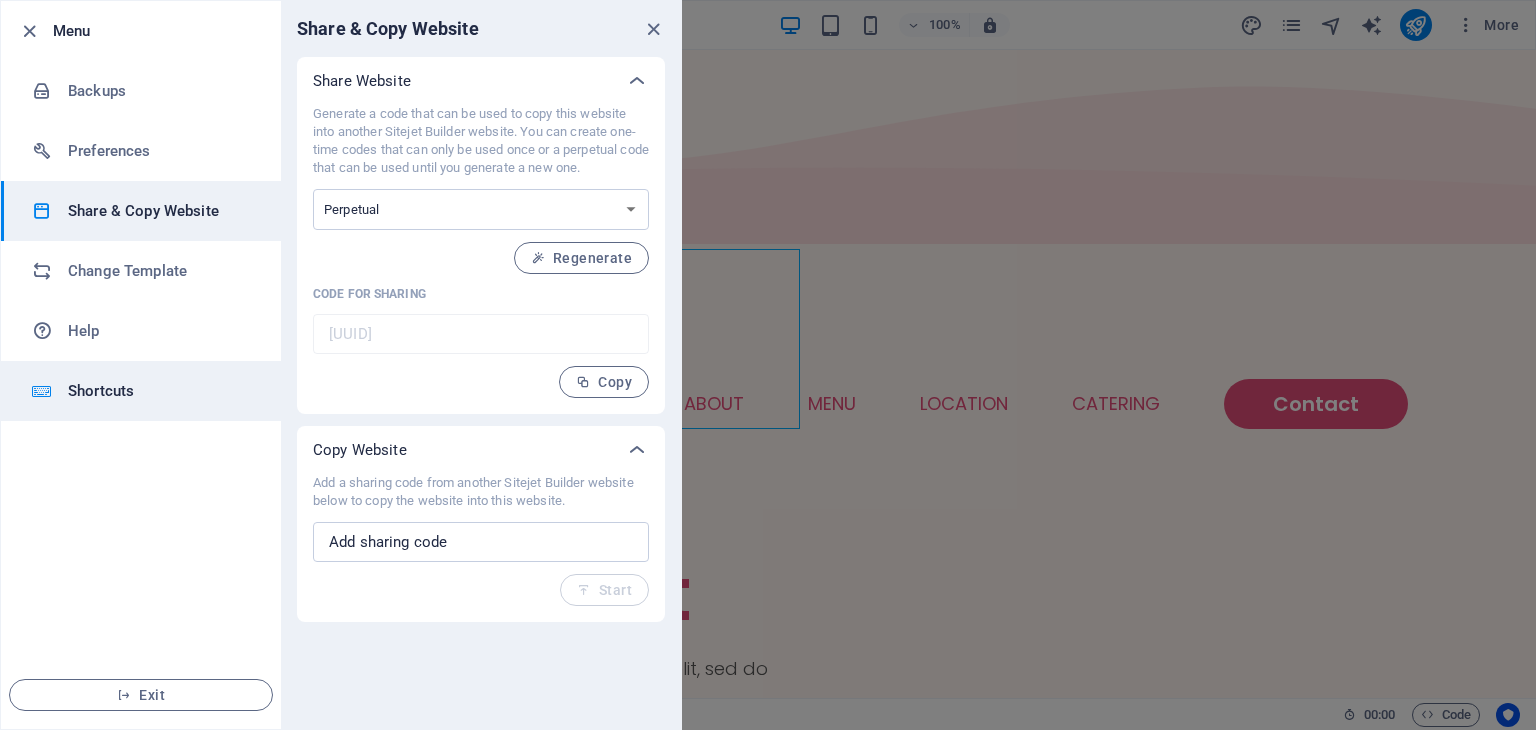 click on "Shortcuts" at bounding box center (160, 391) 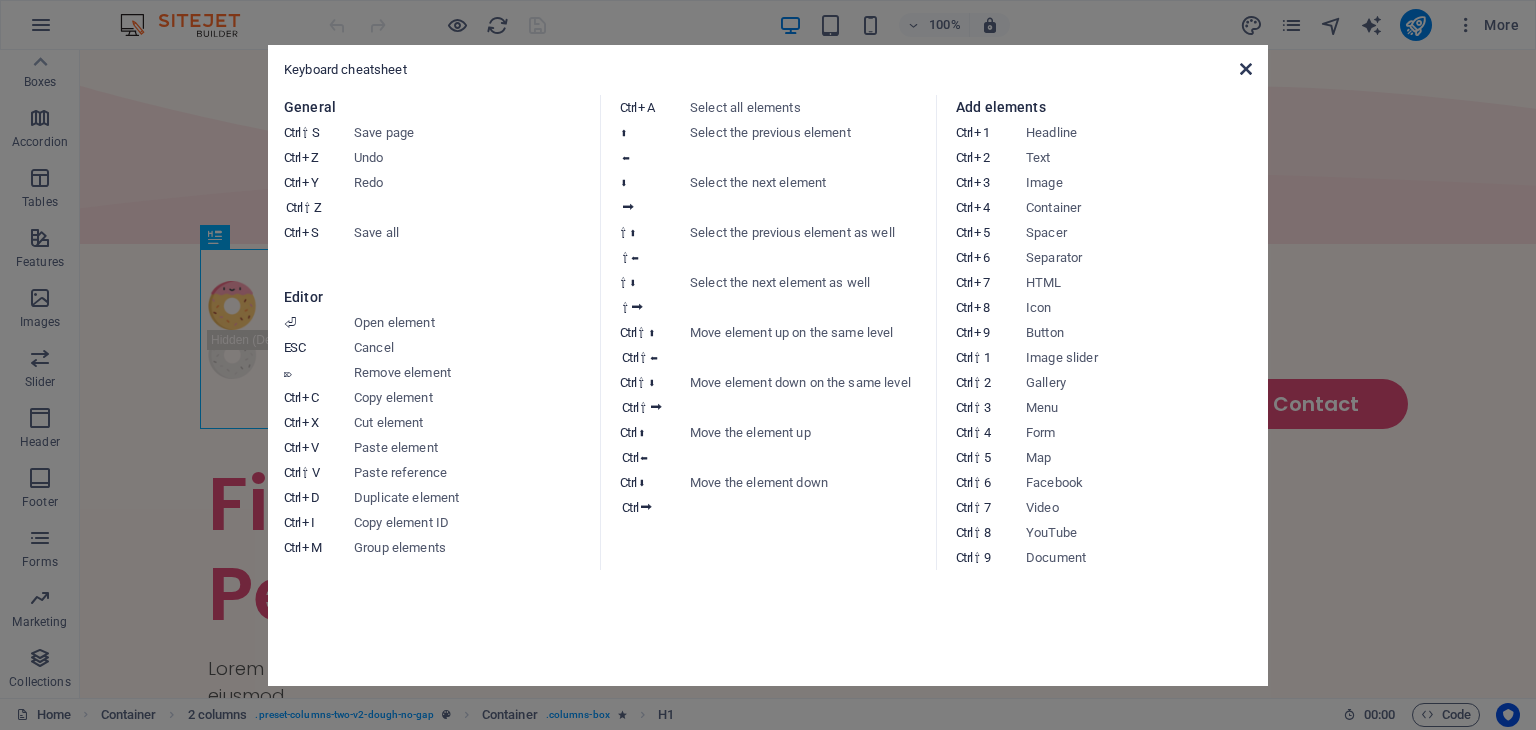 click at bounding box center [1246, 69] 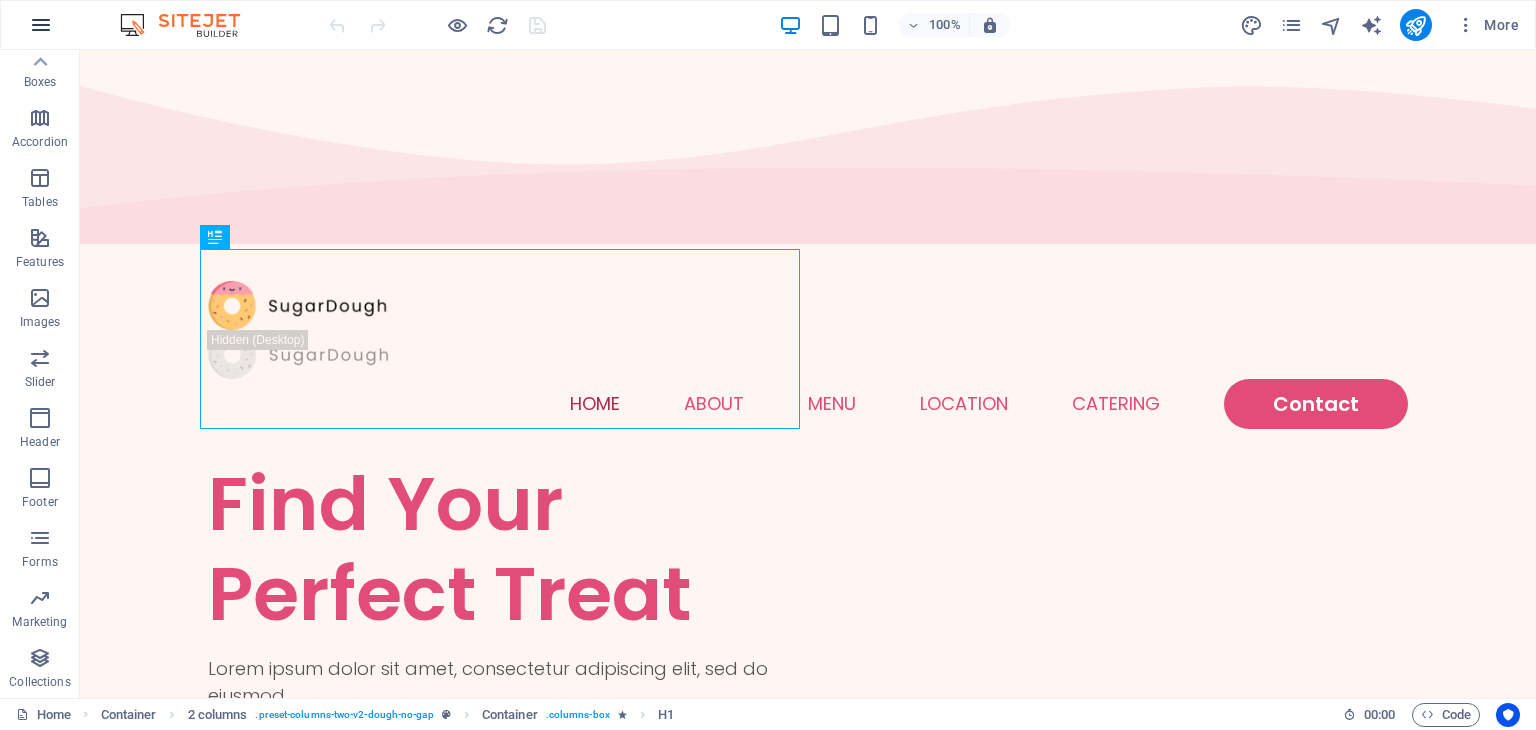 click at bounding box center (41, 25) 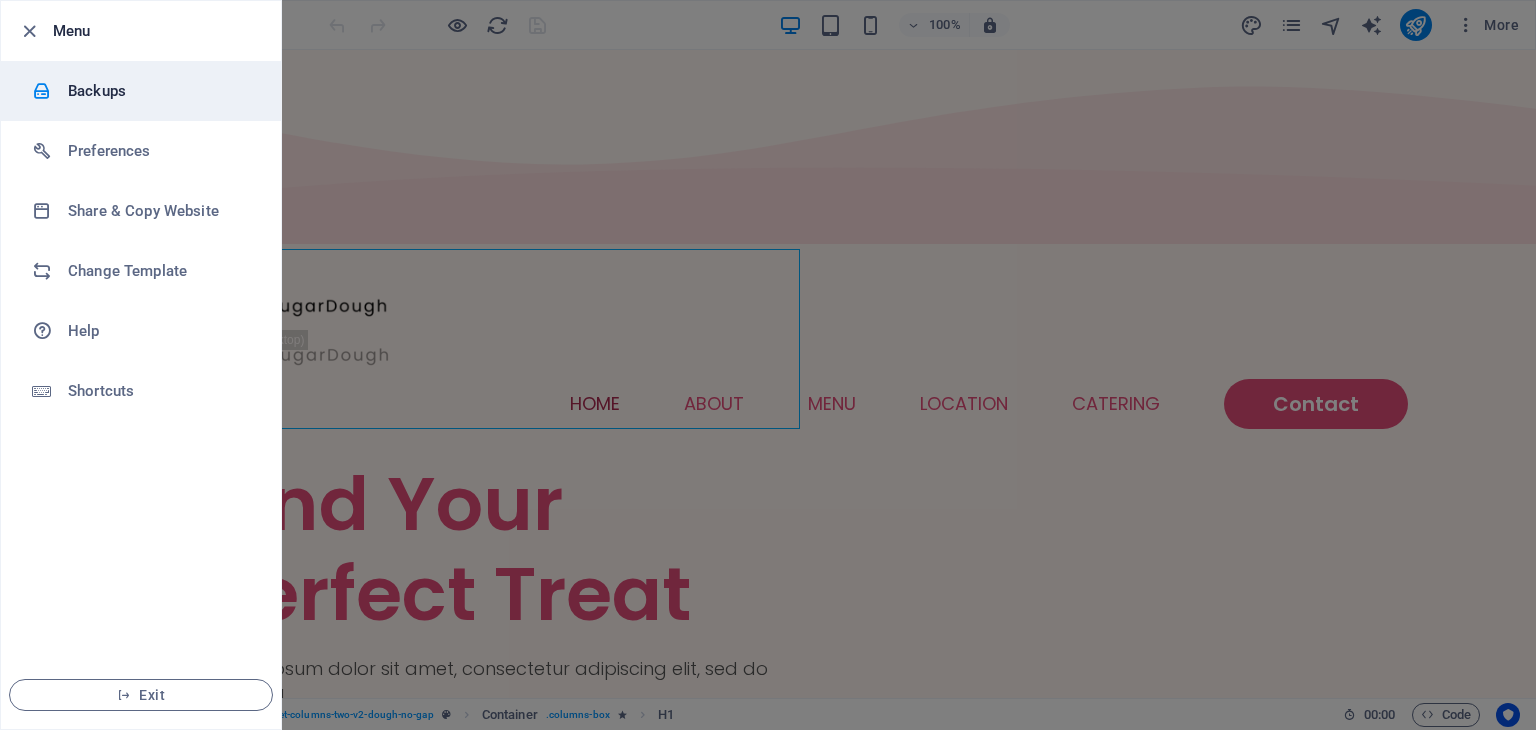 click on "Backups" at bounding box center [160, 91] 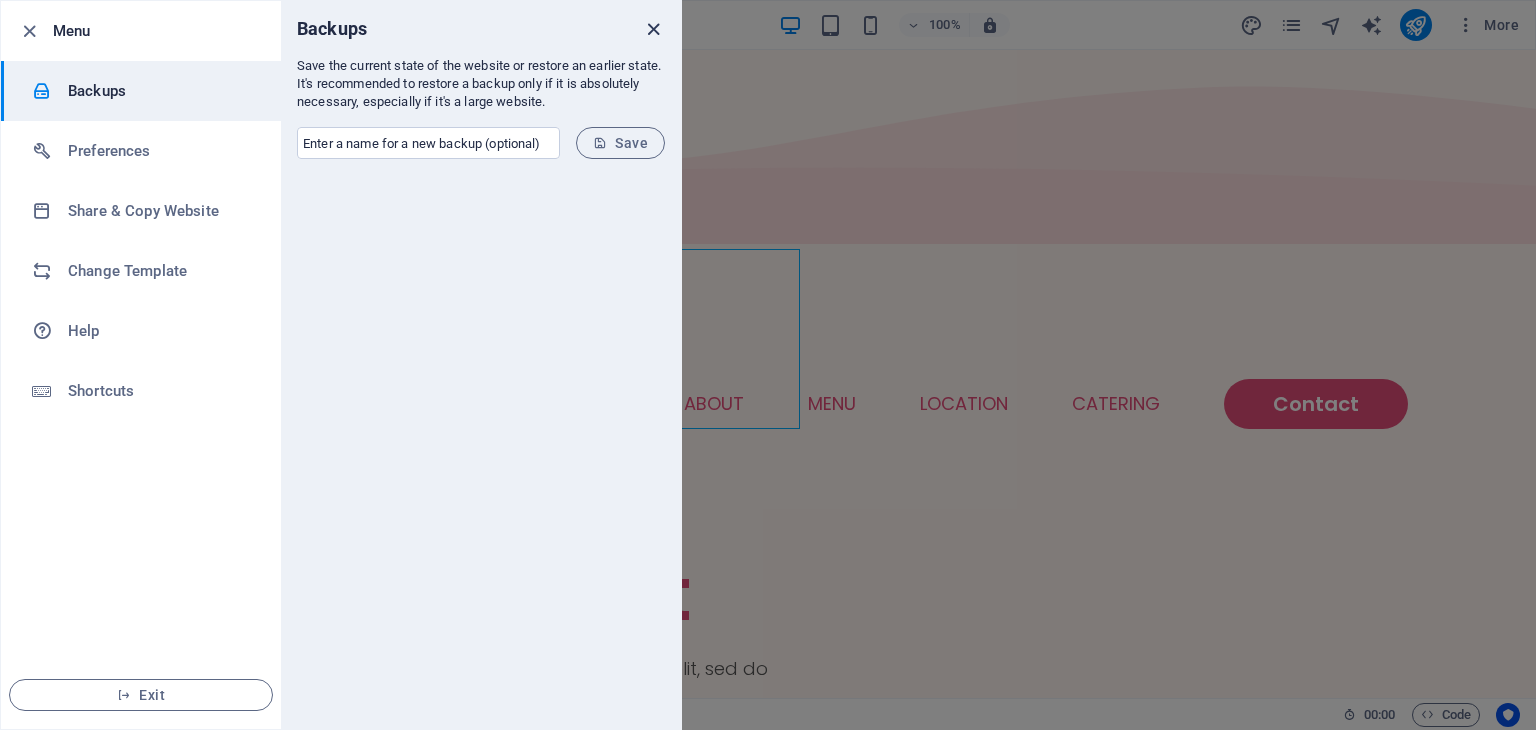 click at bounding box center (653, 29) 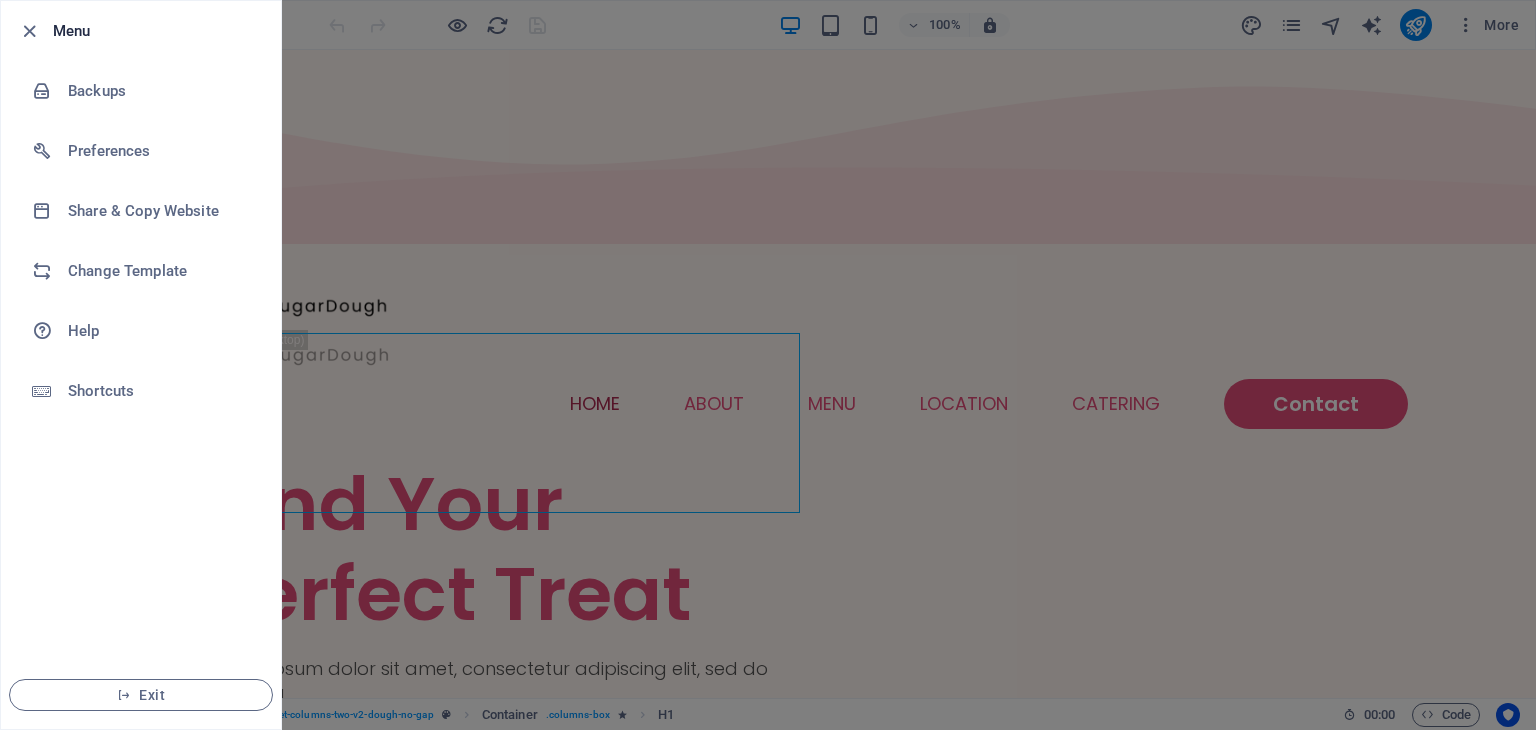 click at bounding box center [768, 365] 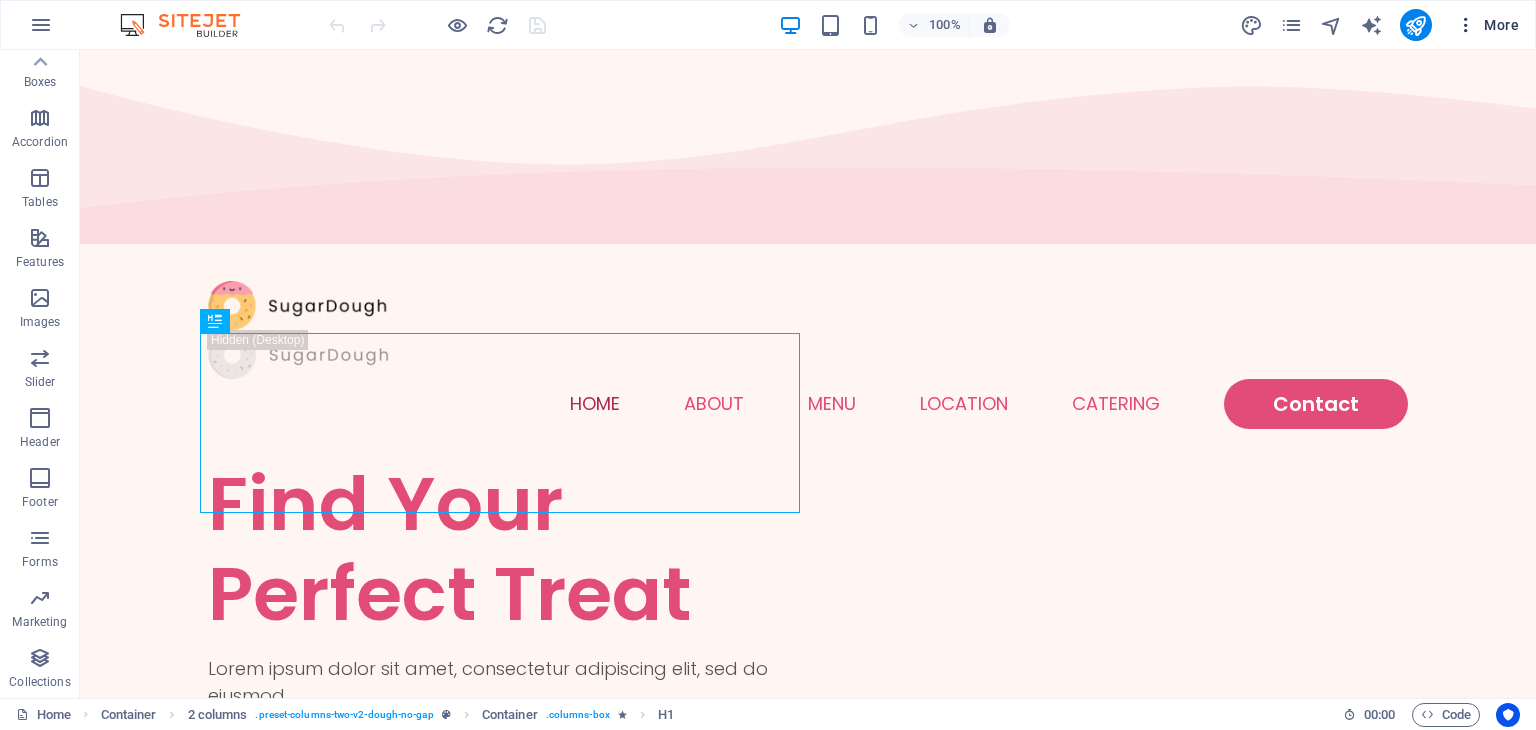 click on "More" at bounding box center [1487, 25] 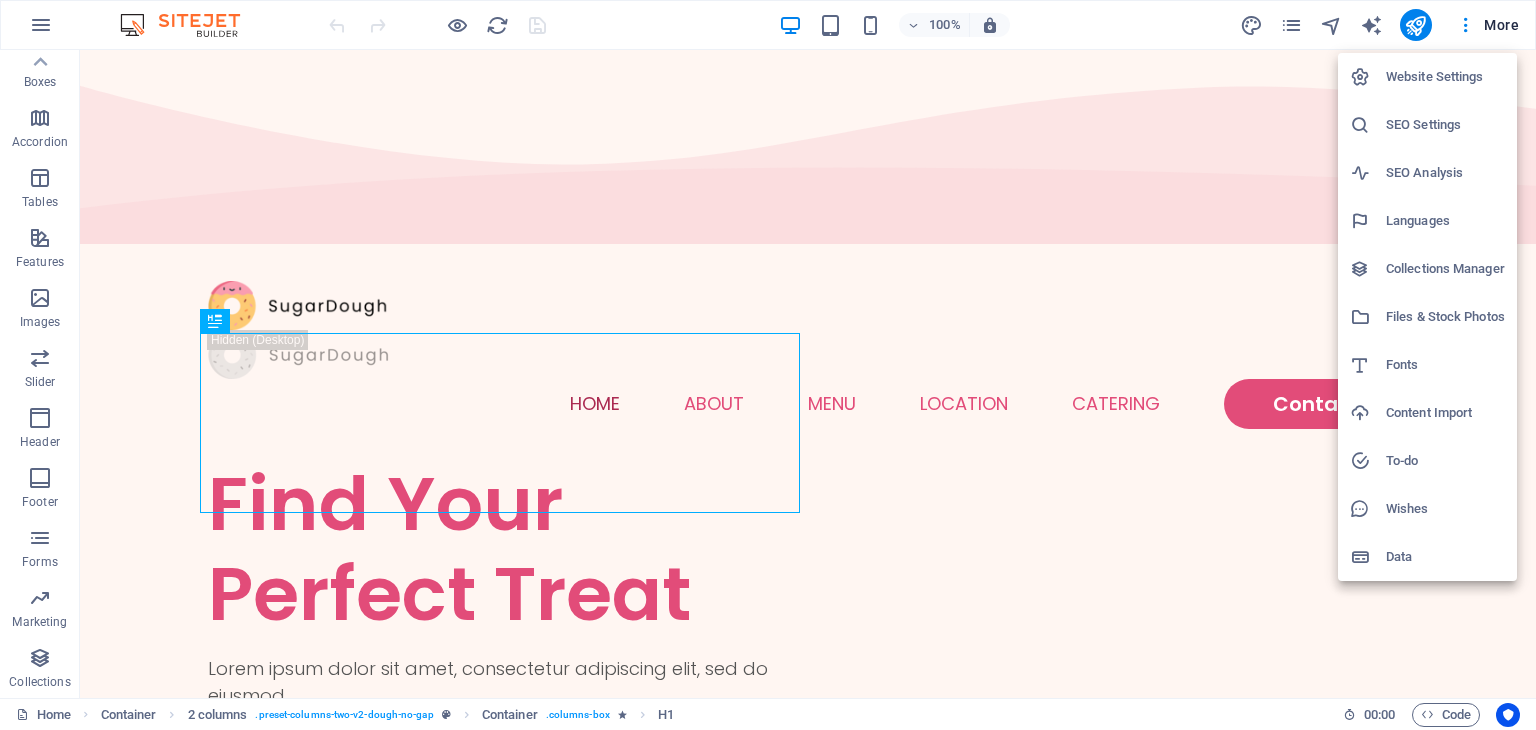 click on "Website Settings" at bounding box center [1445, 77] 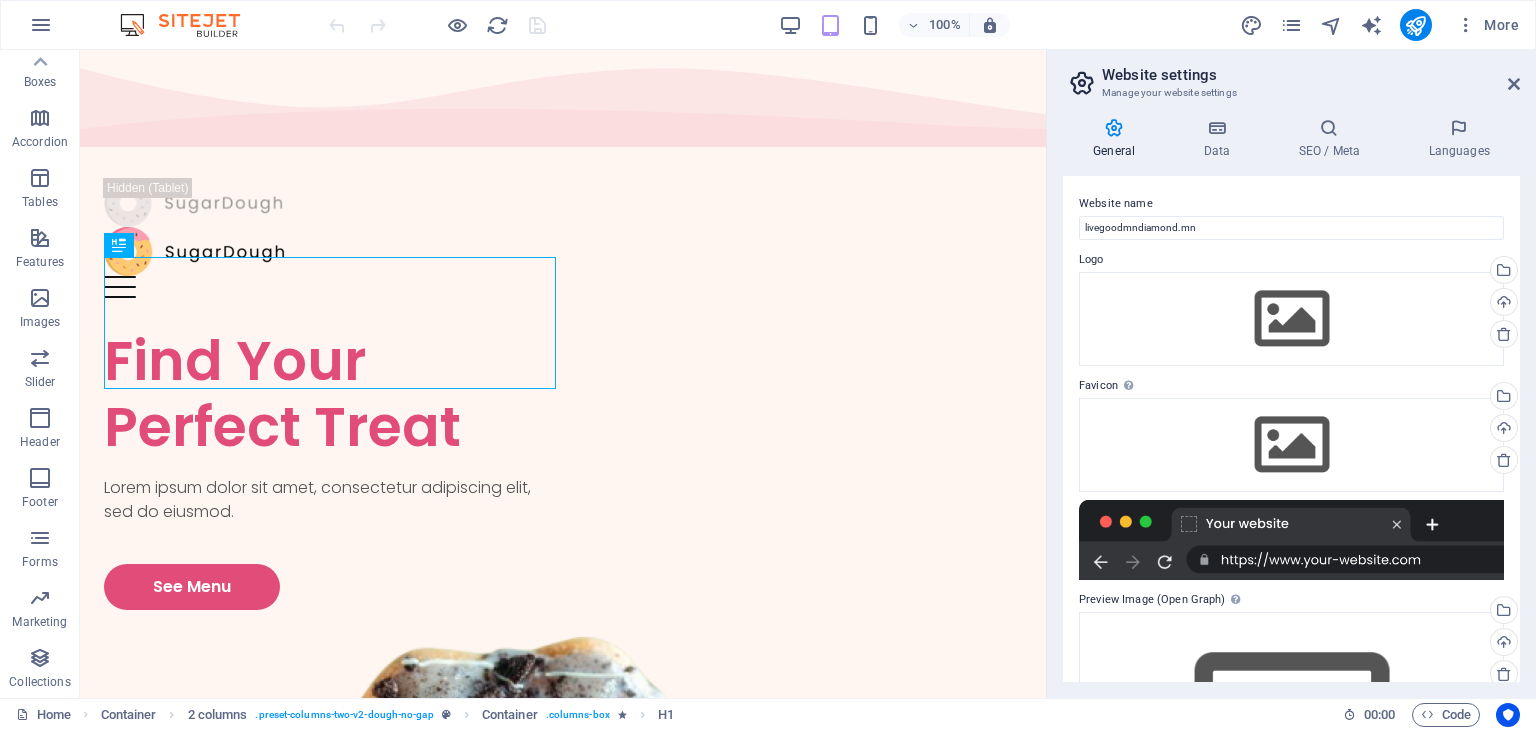 click on "General" at bounding box center (1118, 139) 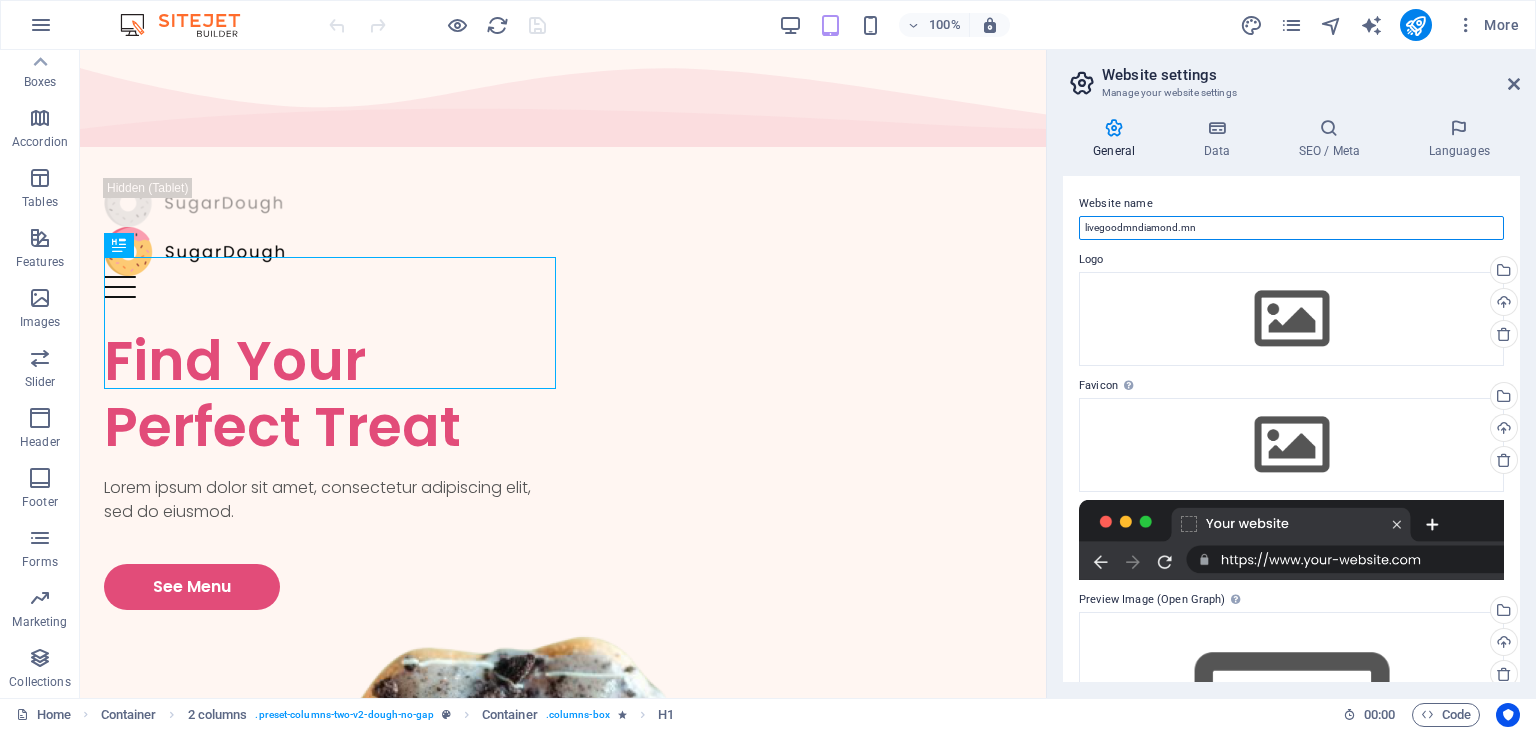 drag, startPoint x: 1222, startPoint y: 221, endPoint x: 1087, endPoint y: 241, distance: 136.47343 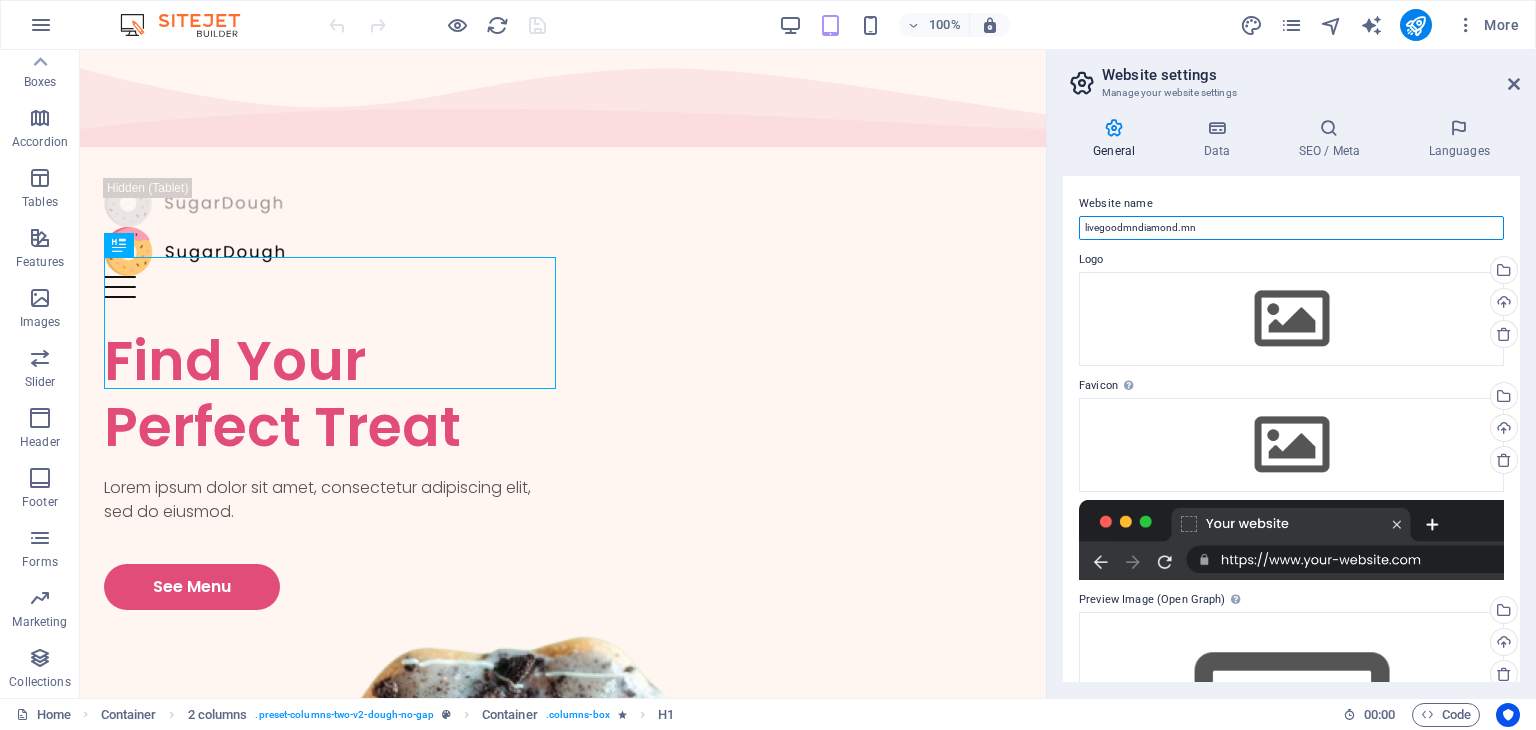 click on "Website name livegoodmndiamond.mn Logo Drag files here, click to choose files or select files from Files or our free stock photos & videos Select files from the file manager, stock photos, or upload file(s) Upload Favicon Set the favicon of your website here. A favicon is a small icon shown in the browser tab next to your website title. It helps visitors identify your website. Drag files here, click to choose files or select files from Files or our free stock photos & videos Select files from the file manager, stock photos, or upload file(s) Upload Preview Image (Open Graph) This image will be shown when the website is shared on social networks Drag files here, click to choose files or select files from Files or our free stock photos & videos Select files from the file manager, stock photos, or upload file(s) Upload" at bounding box center (1291, 429) 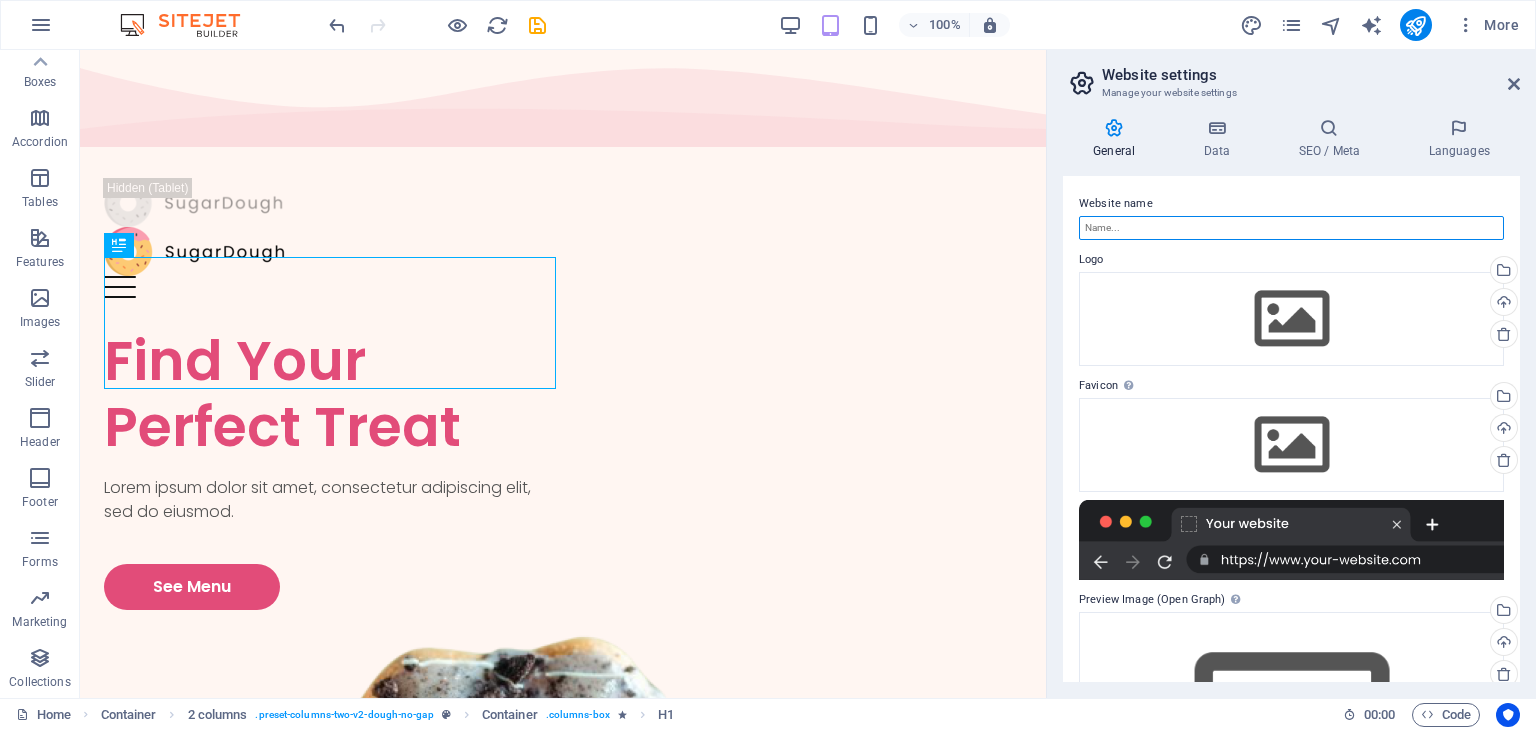 type 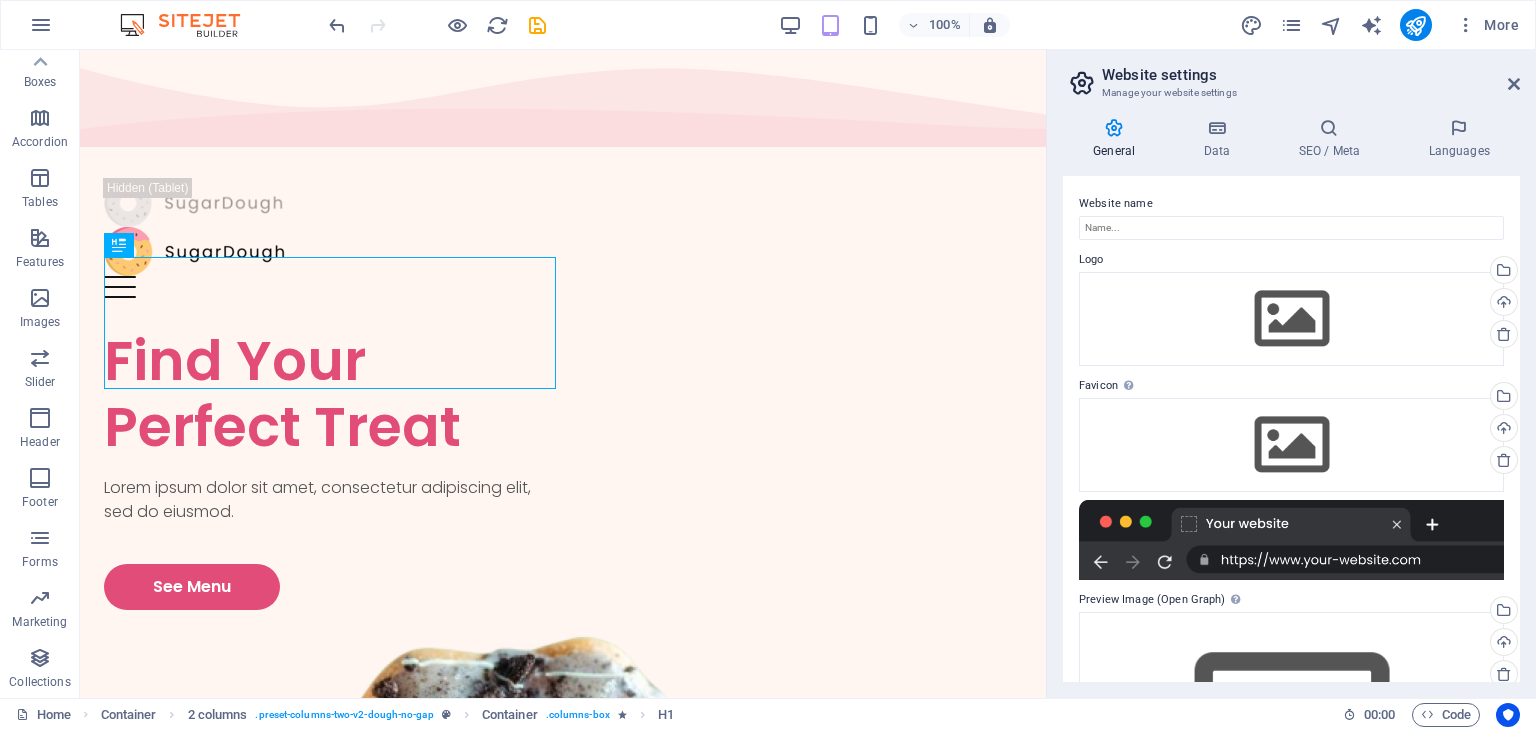 click on "General" at bounding box center [1118, 139] 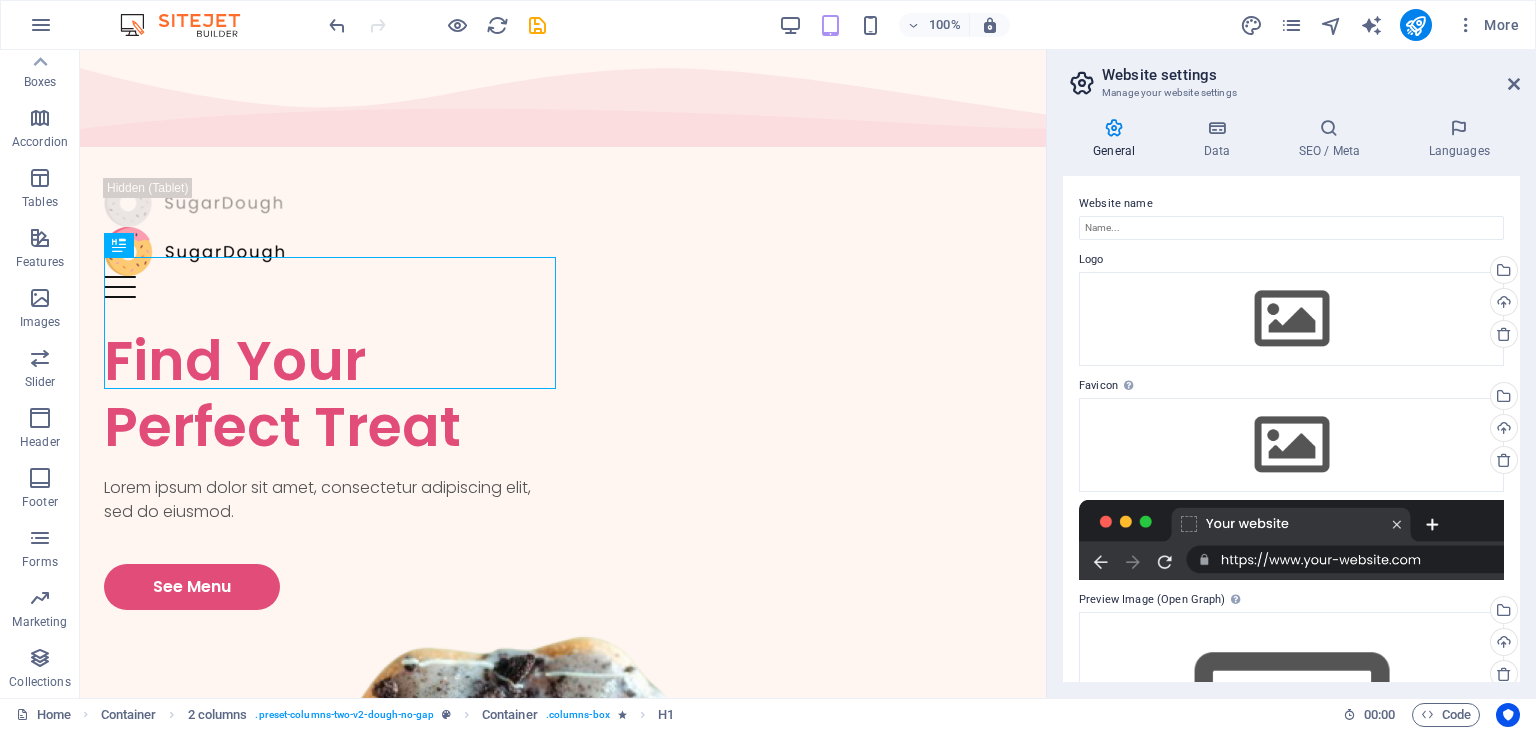 click on "General" at bounding box center (1118, 139) 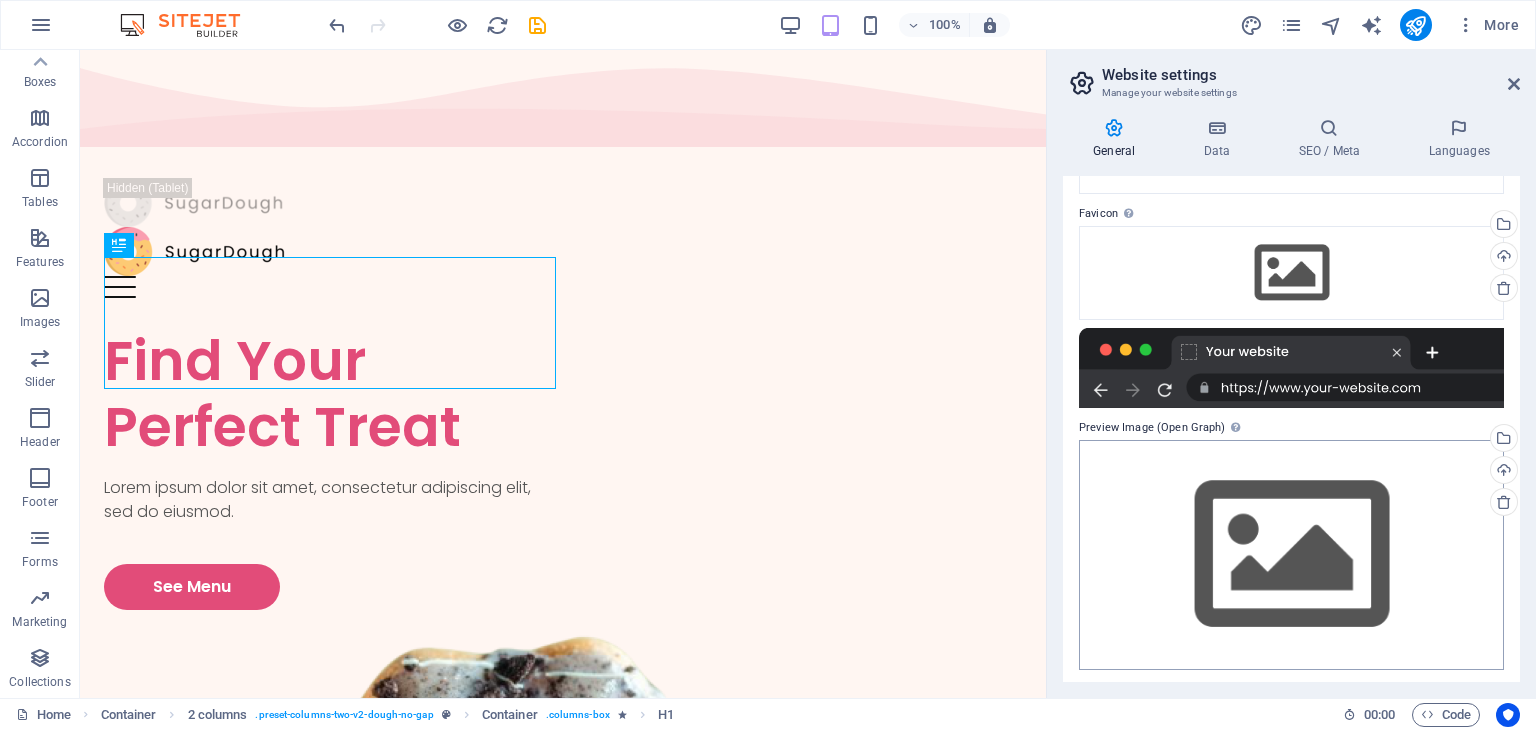 scroll, scrollTop: 176, scrollLeft: 0, axis: vertical 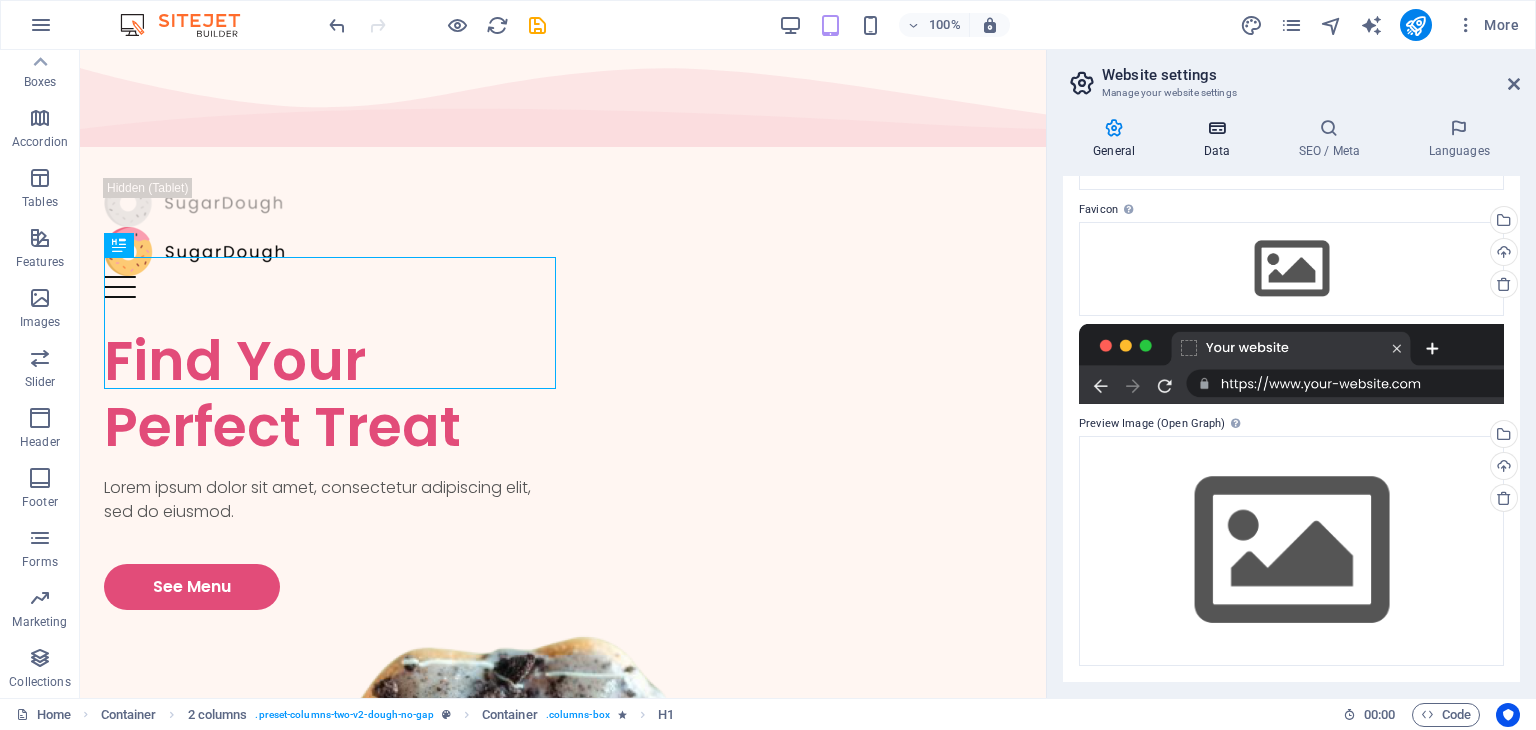 click at bounding box center [1216, 128] 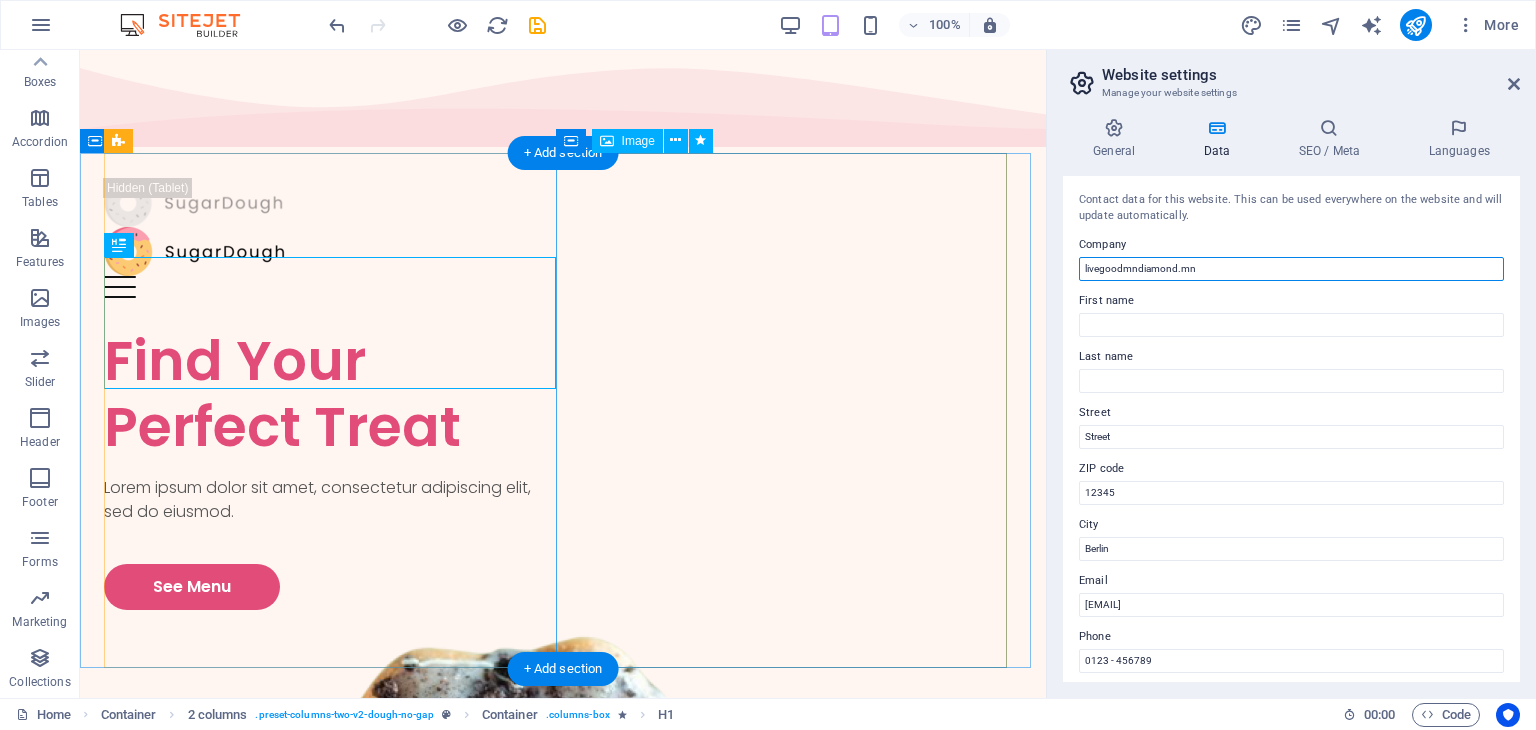 drag, startPoint x: 1300, startPoint y: 323, endPoint x: 1004, endPoint y: 273, distance: 300.19327 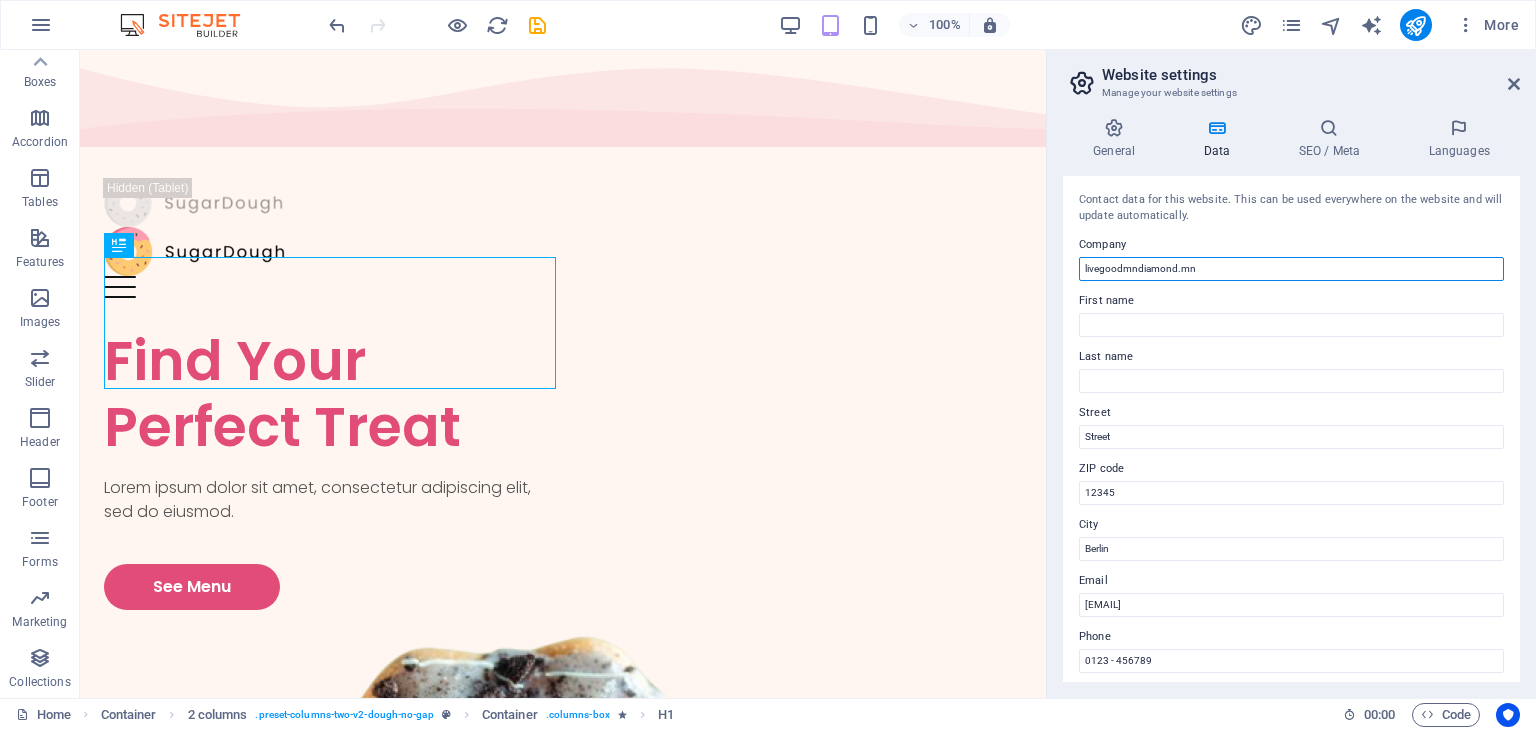 click on "livegoodmndiamond.mn" at bounding box center [1291, 269] 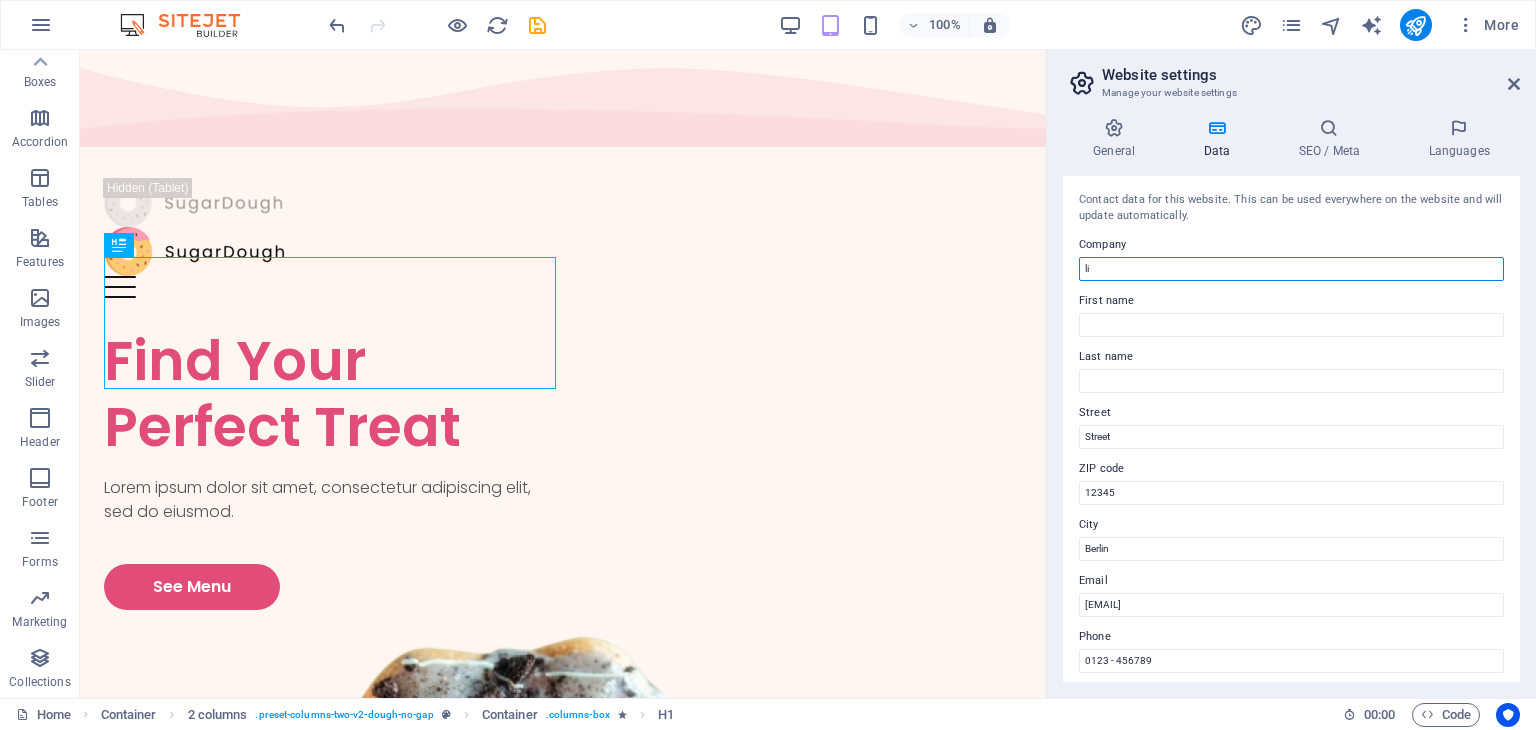 type on "l" 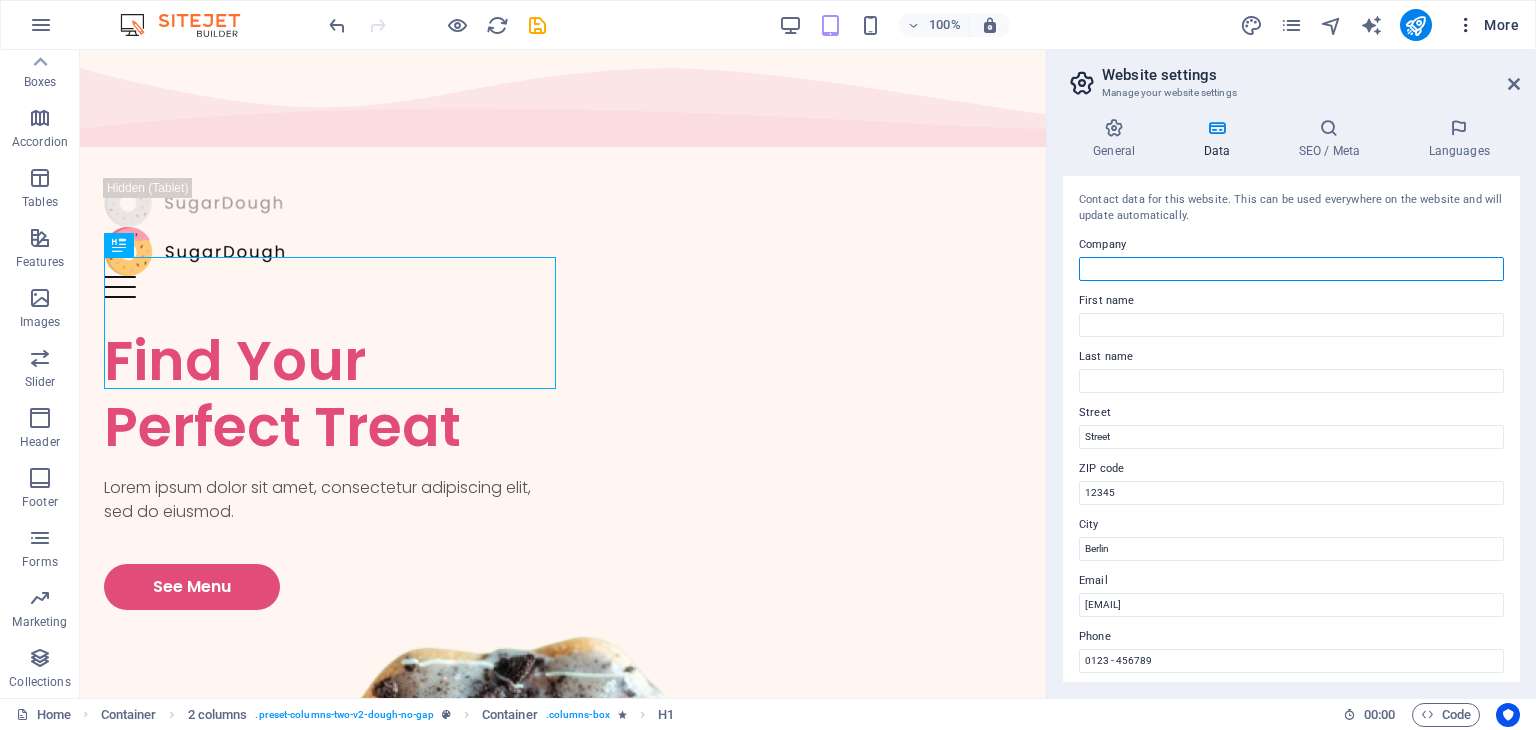 type 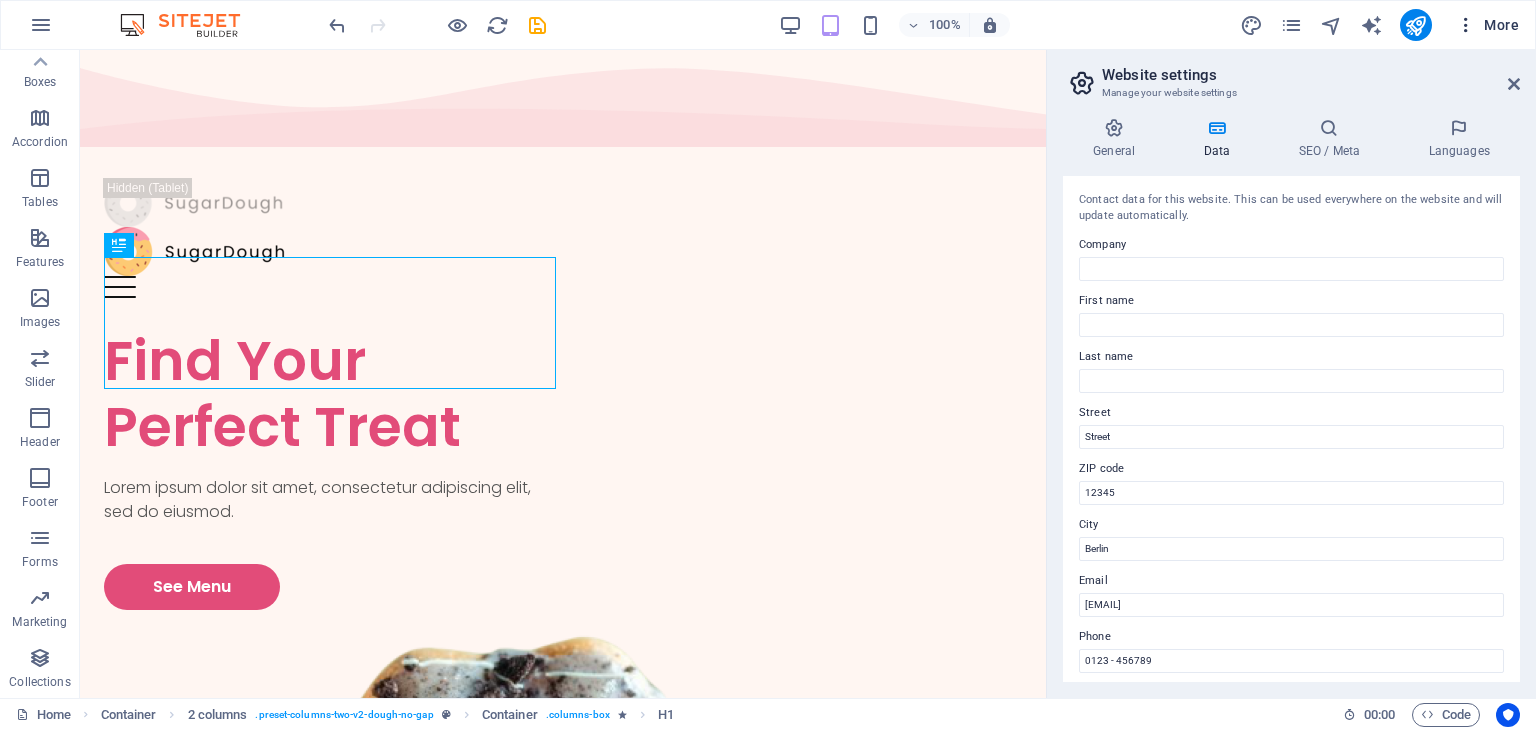 click on "More" at bounding box center (1487, 25) 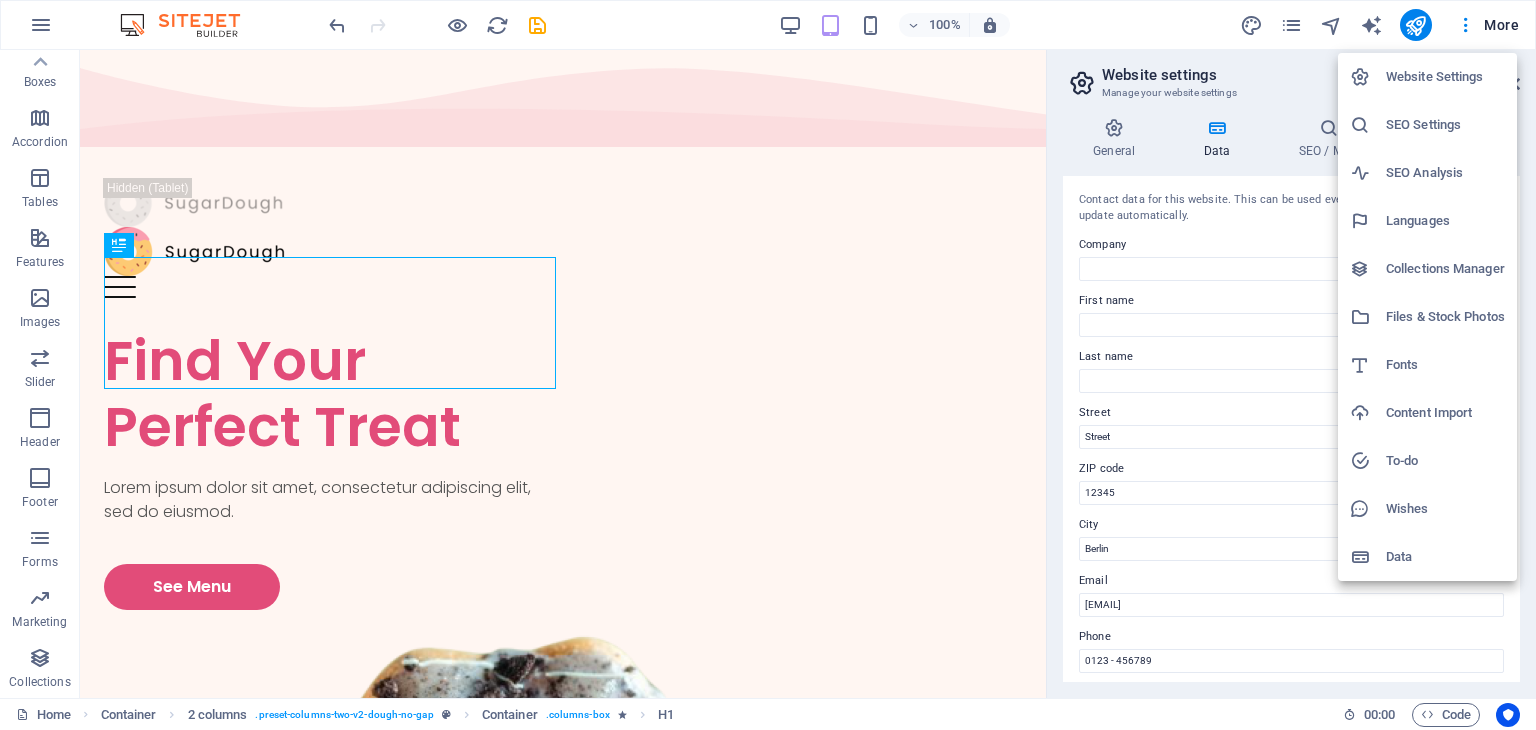 click at bounding box center (768, 365) 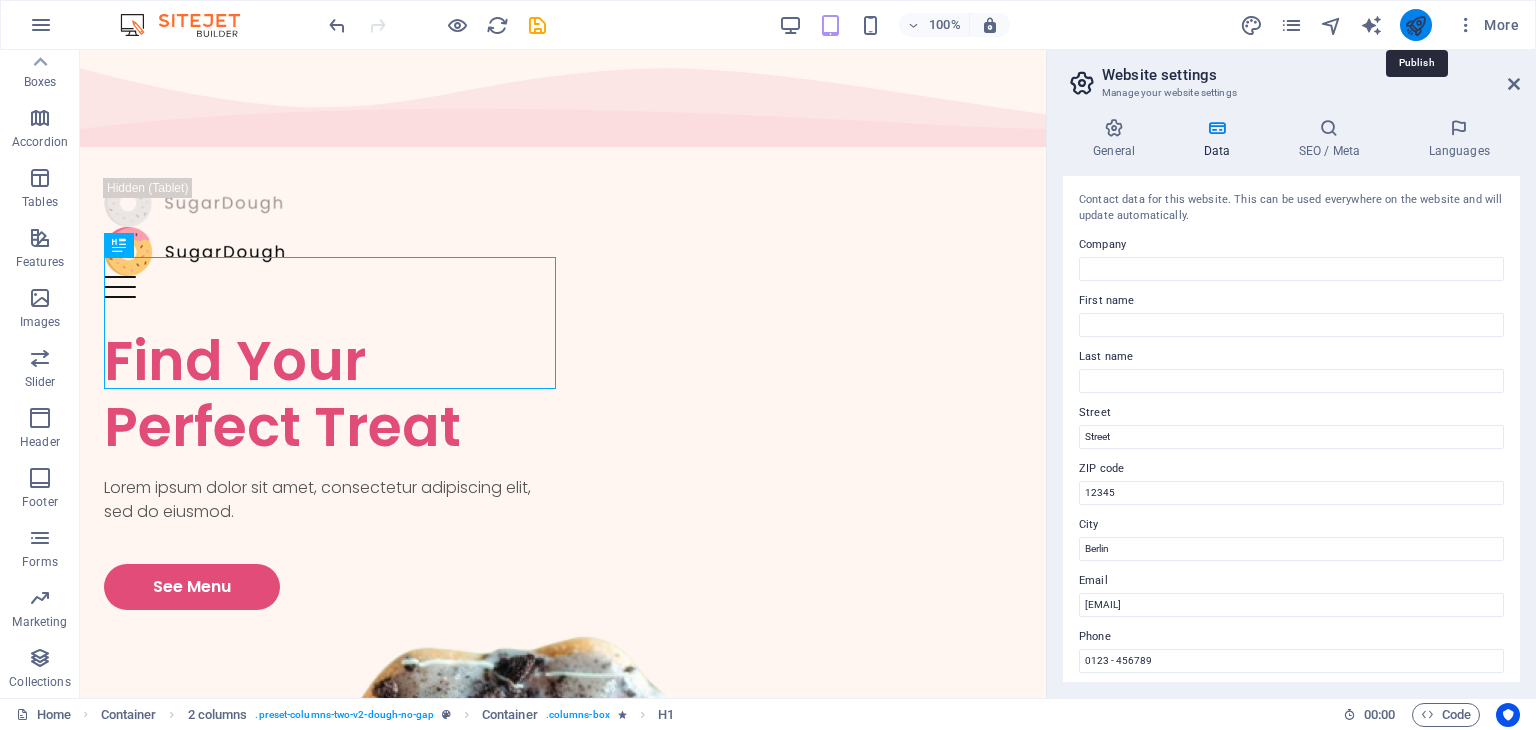 click at bounding box center (1415, 25) 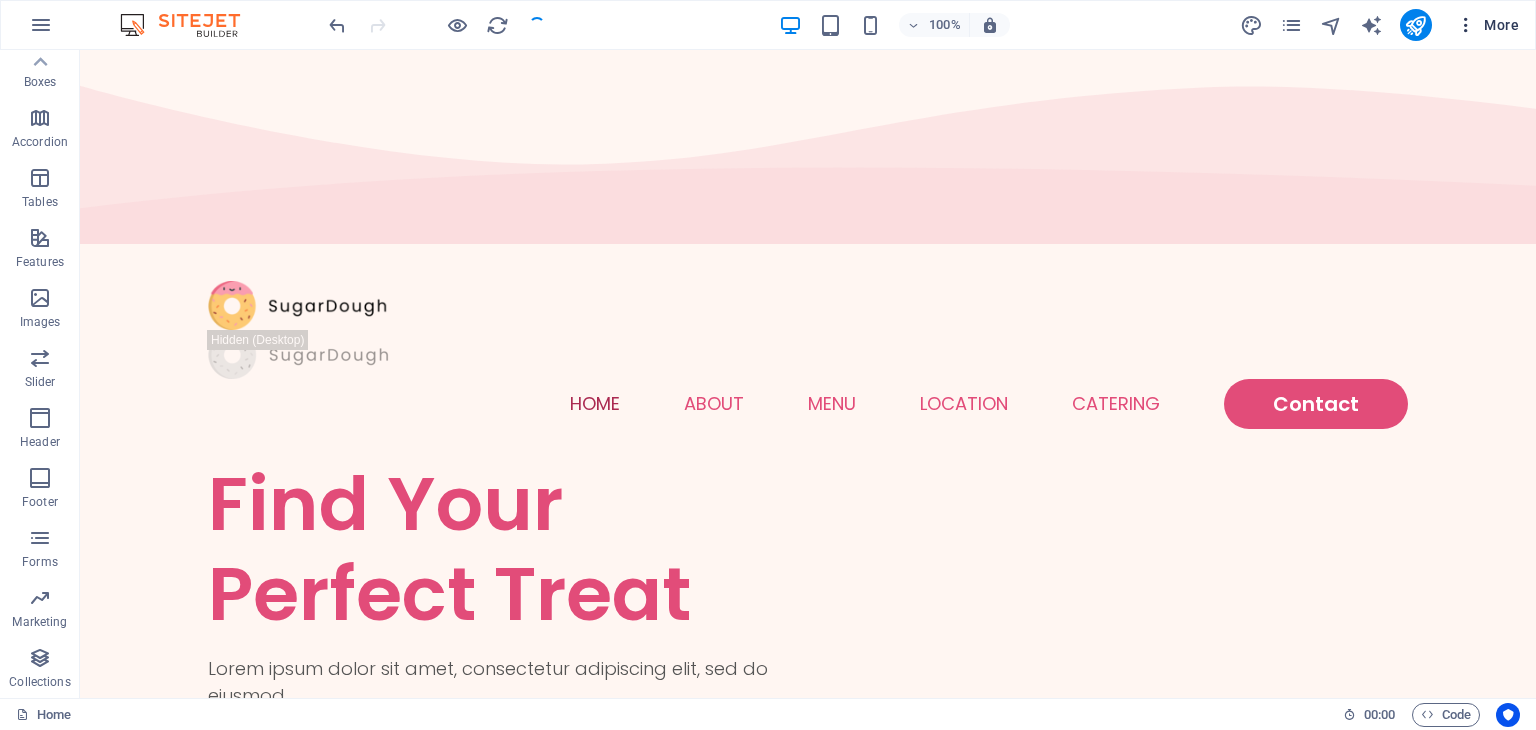 click on "More" at bounding box center (1487, 25) 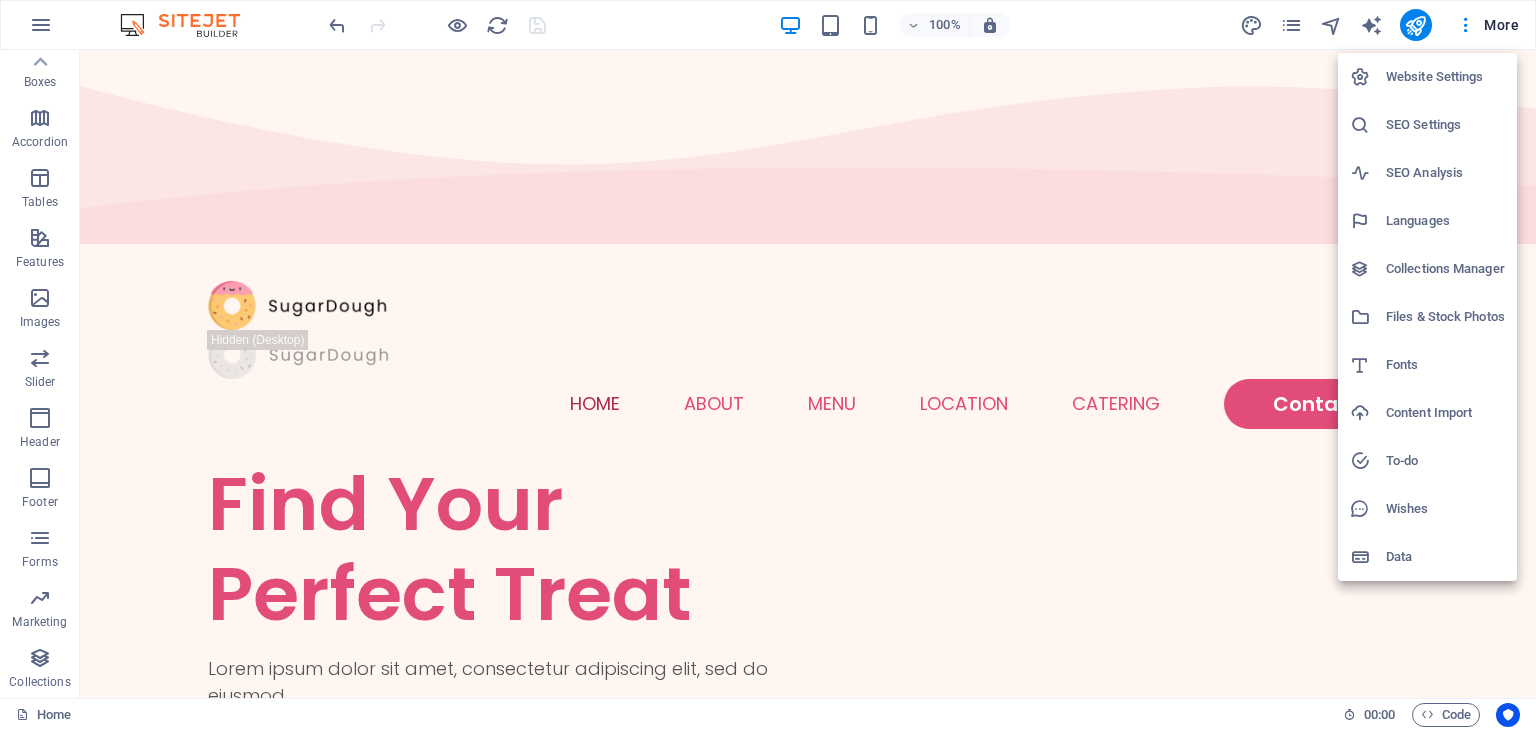 click on "Website Settings" at bounding box center [1445, 77] 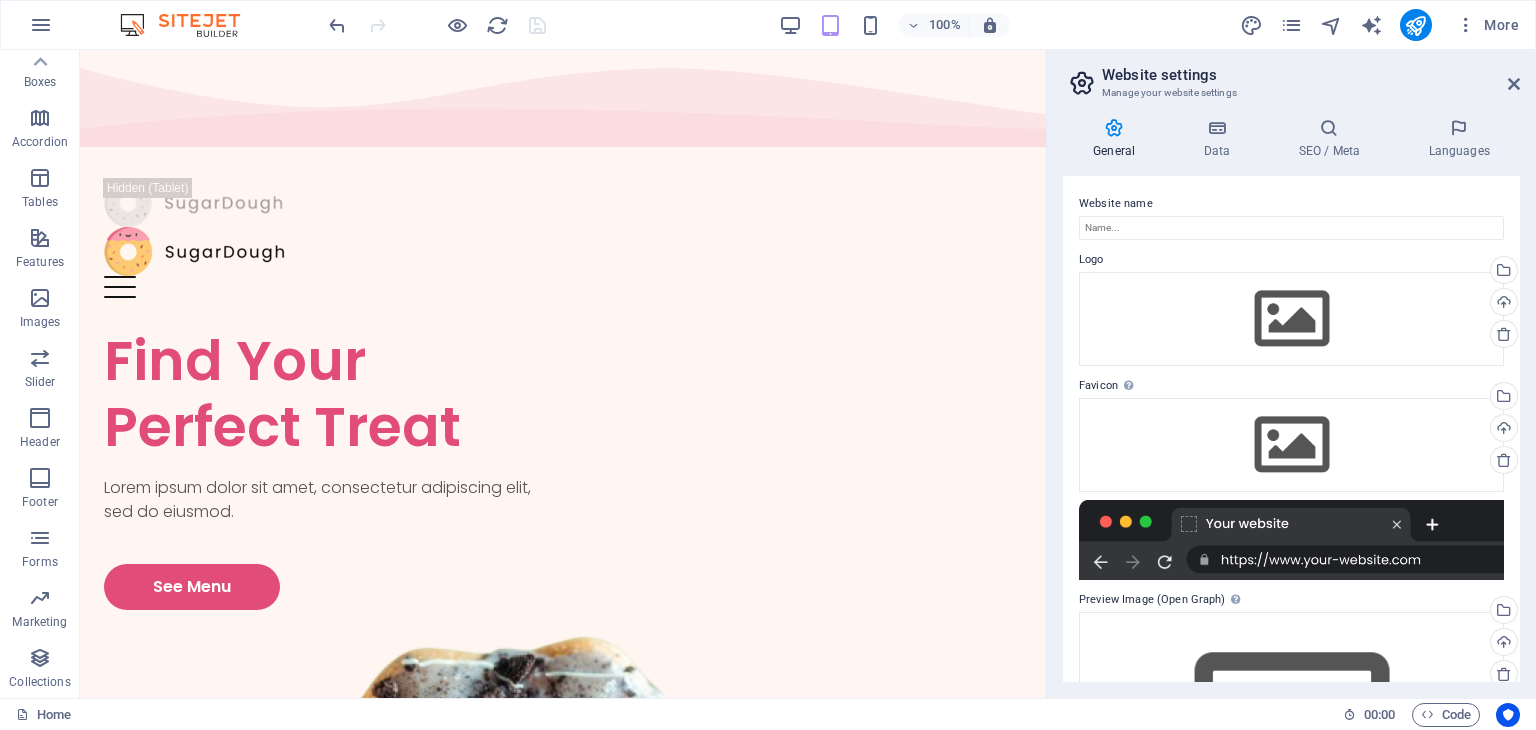 click on "General" at bounding box center [1118, 139] 